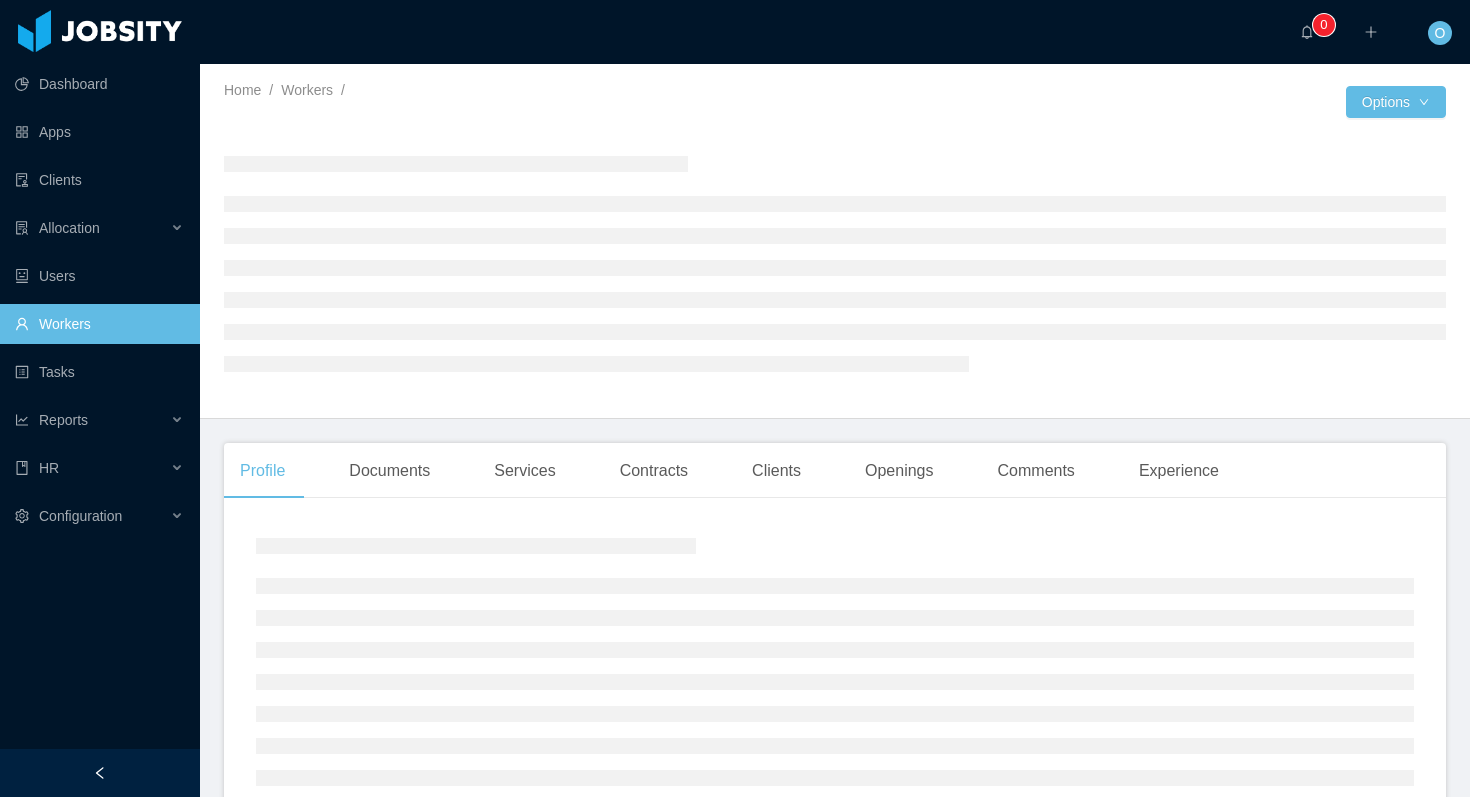 scroll, scrollTop: 0, scrollLeft: 0, axis: both 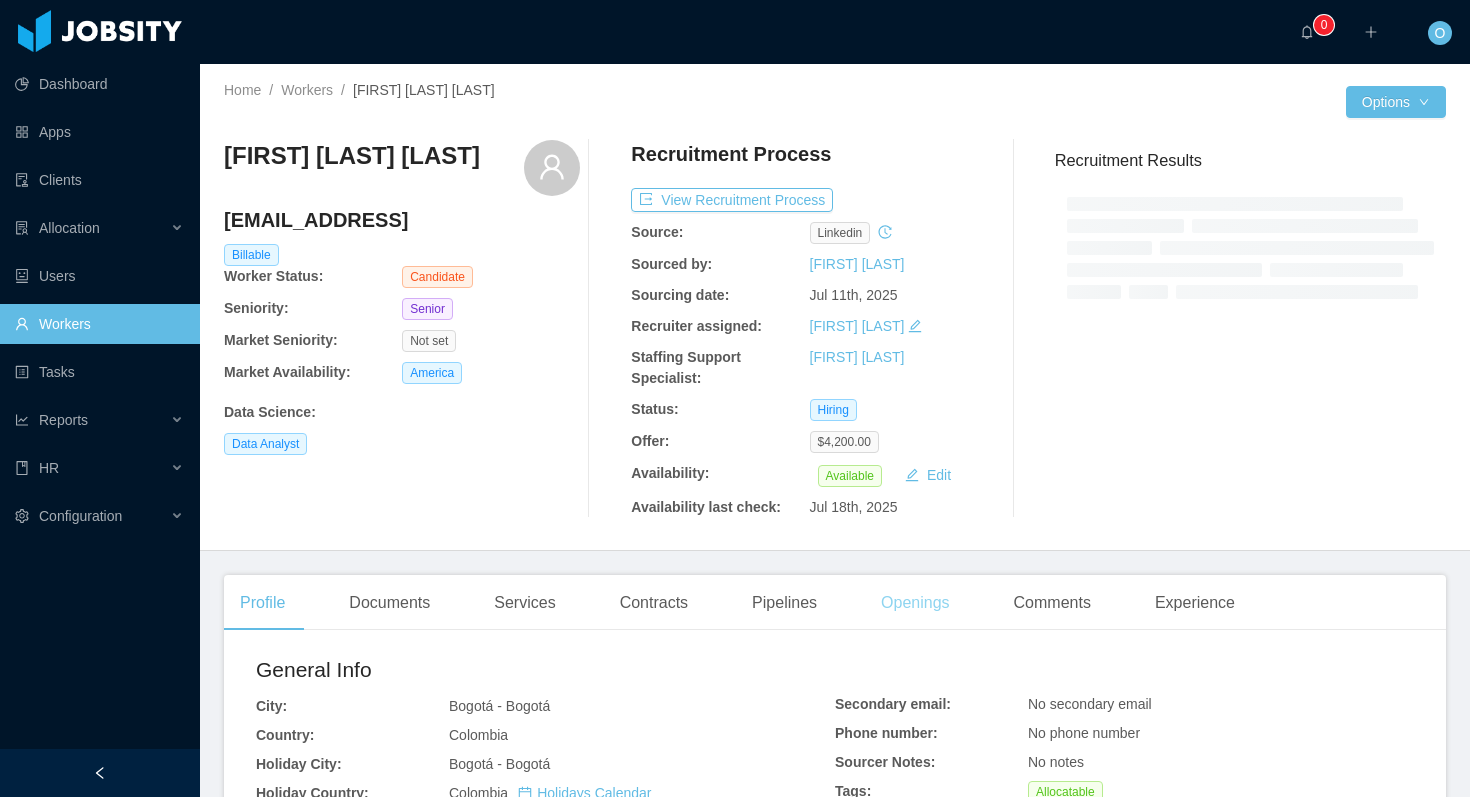 click on "Openings" at bounding box center [915, 603] 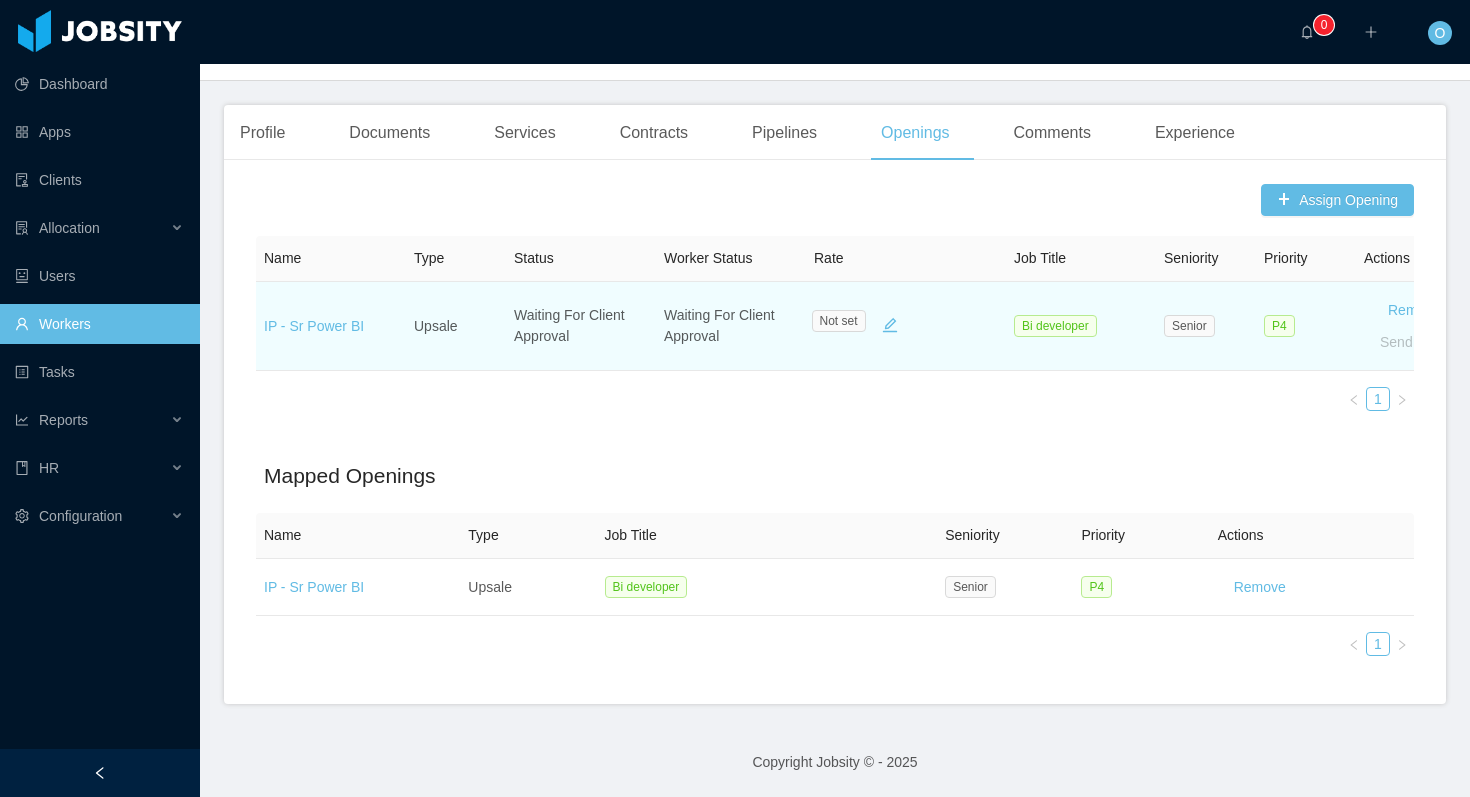 scroll, scrollTop: 483, scrollLeft: 0, axis: vertical 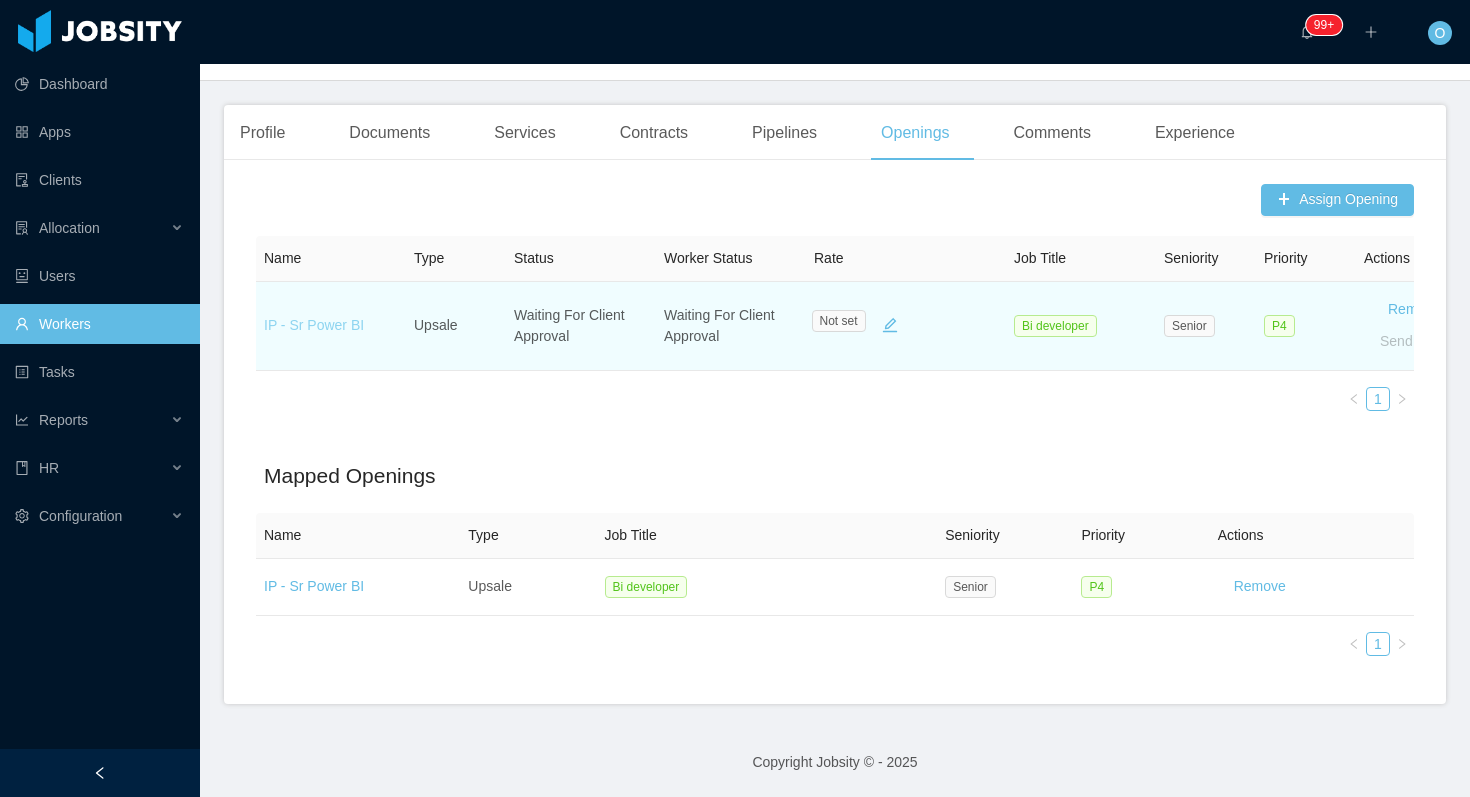 click on "IP - Sr Power BI" at bounding box center (314, 325) 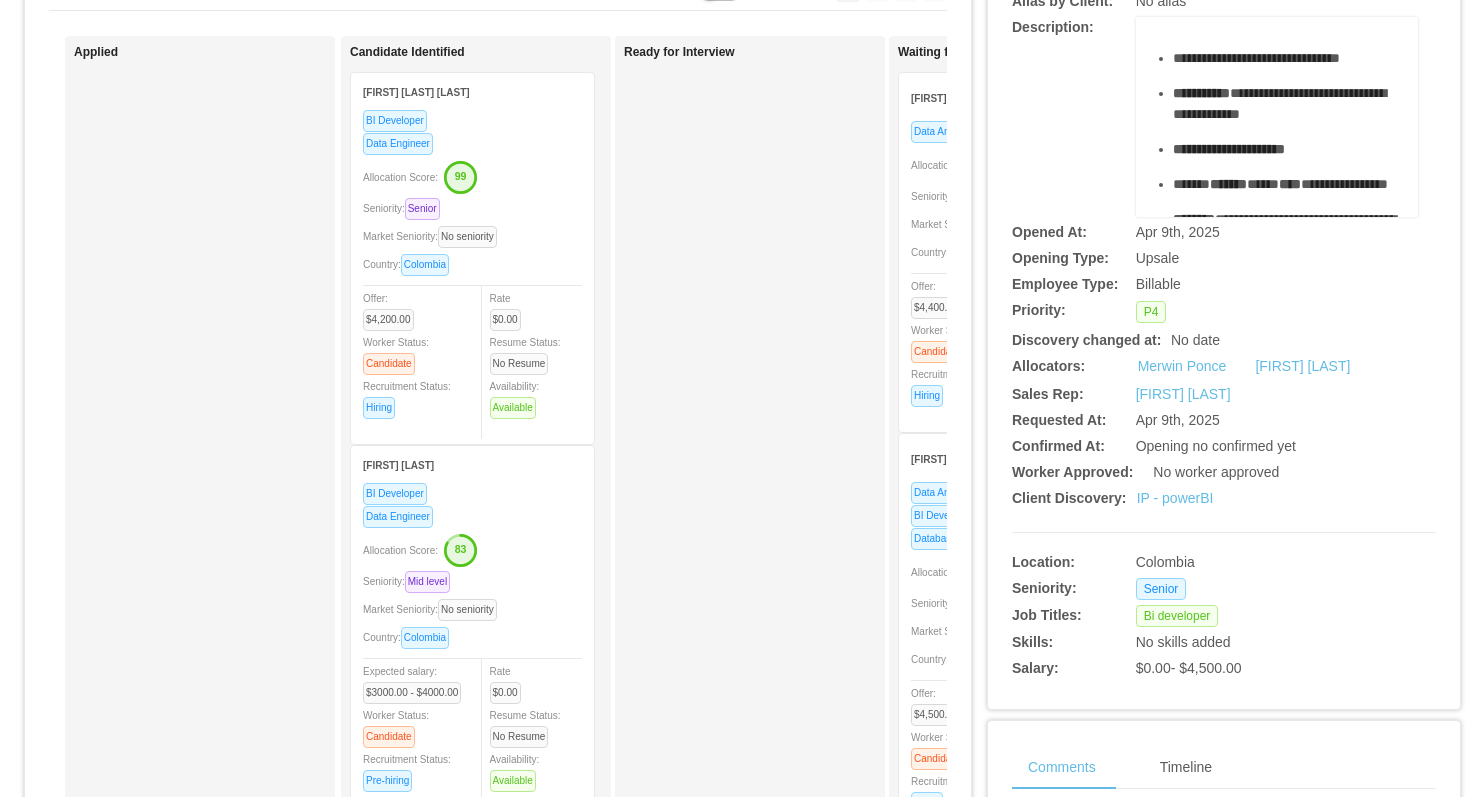 scroll, scrollTop: 178, scrollLeft: 0, axis: vertical 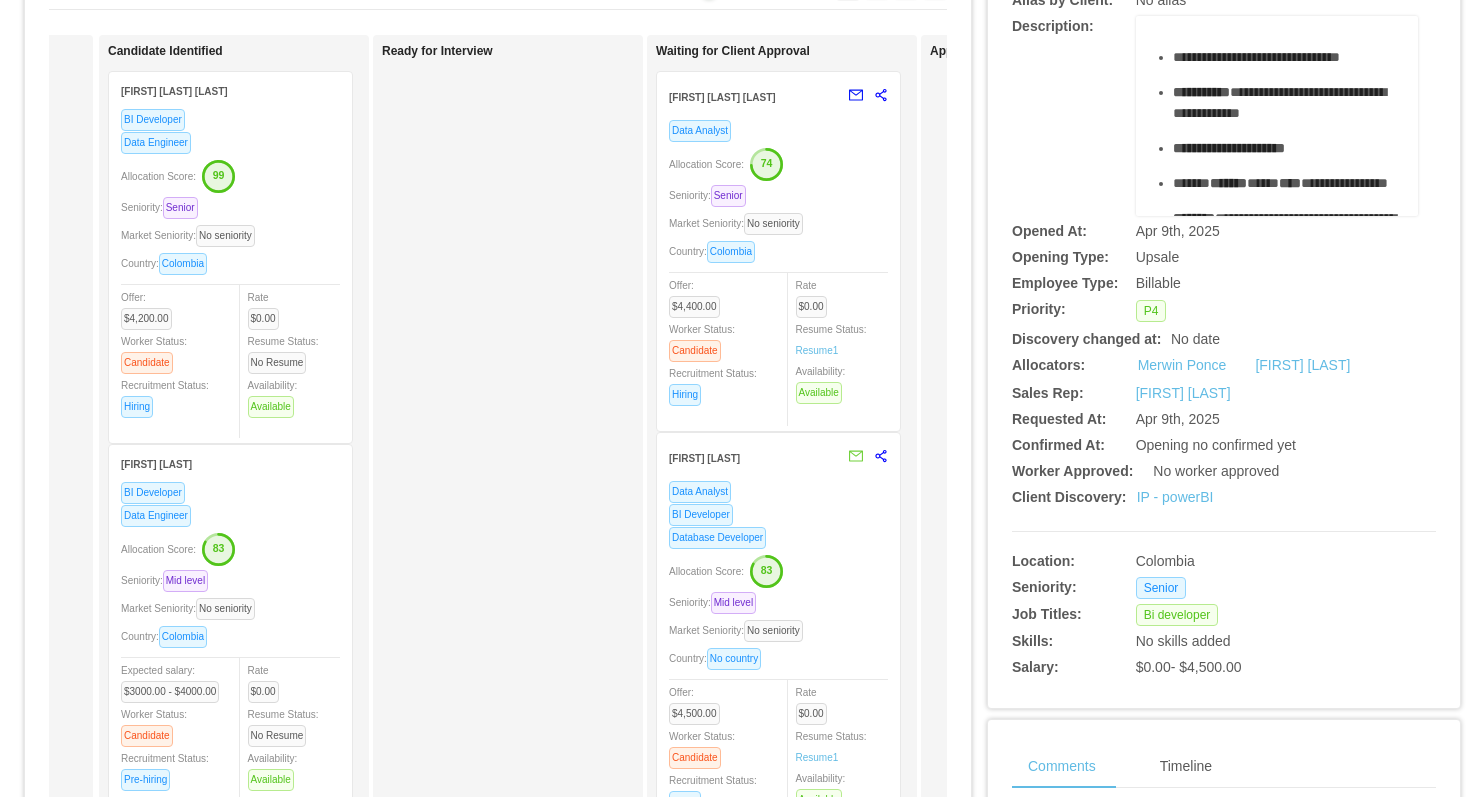 click on "Seniority:   Senior" at bounding box center (778, 195) 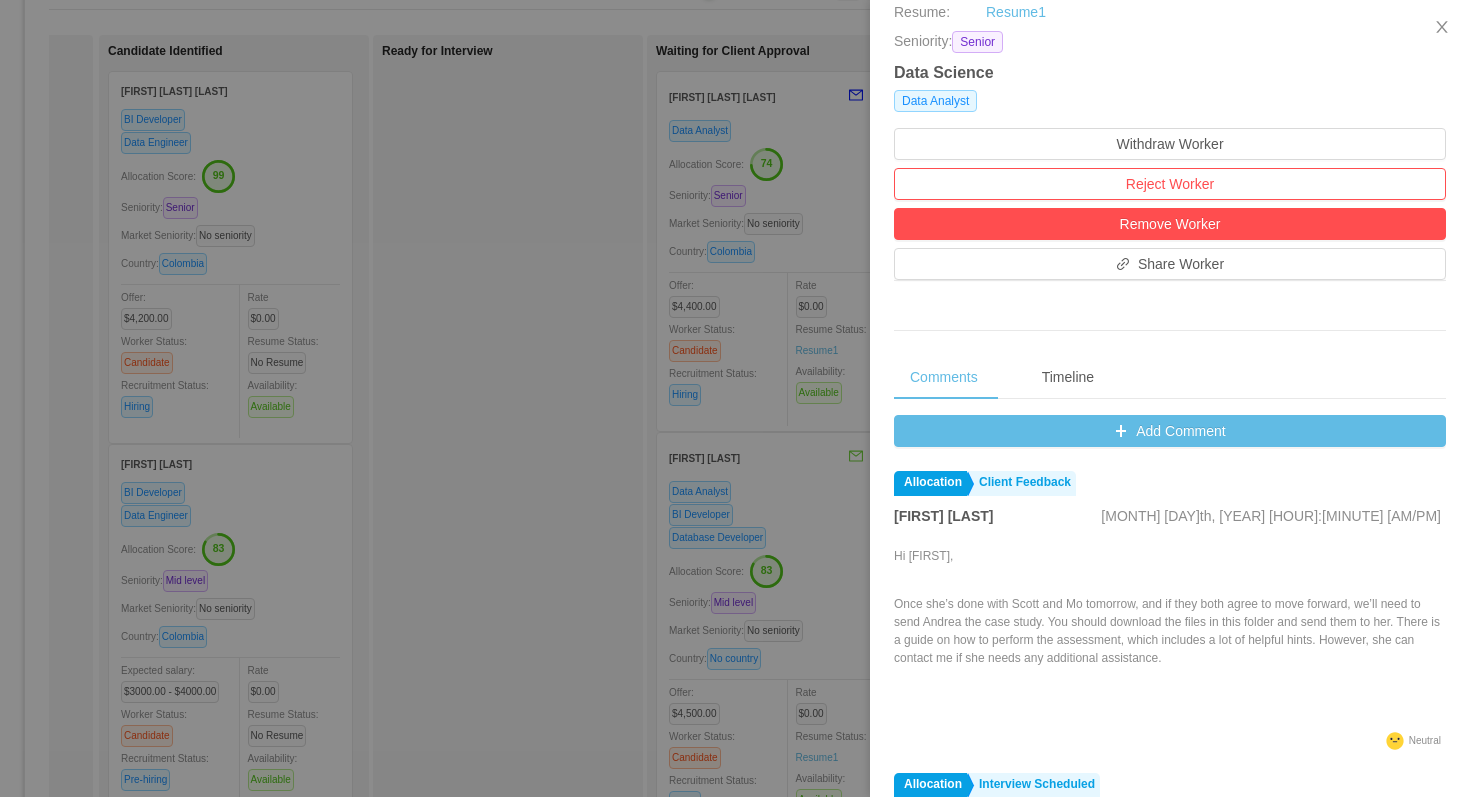 scroll, scrollTop: 769, scrollLeft: 0, axis: vertical 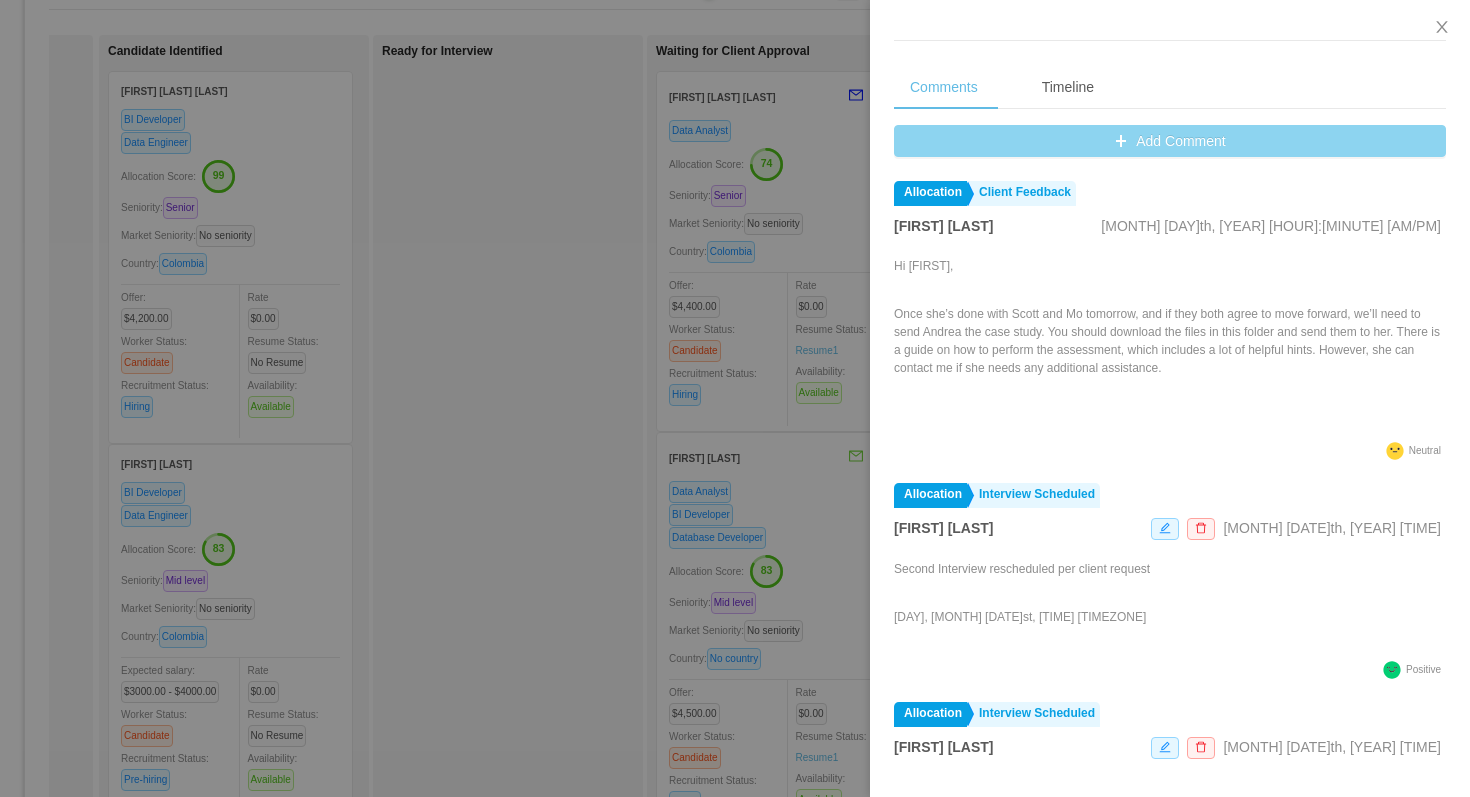 click on "Add Comment" at bounding box center (1170, 141) 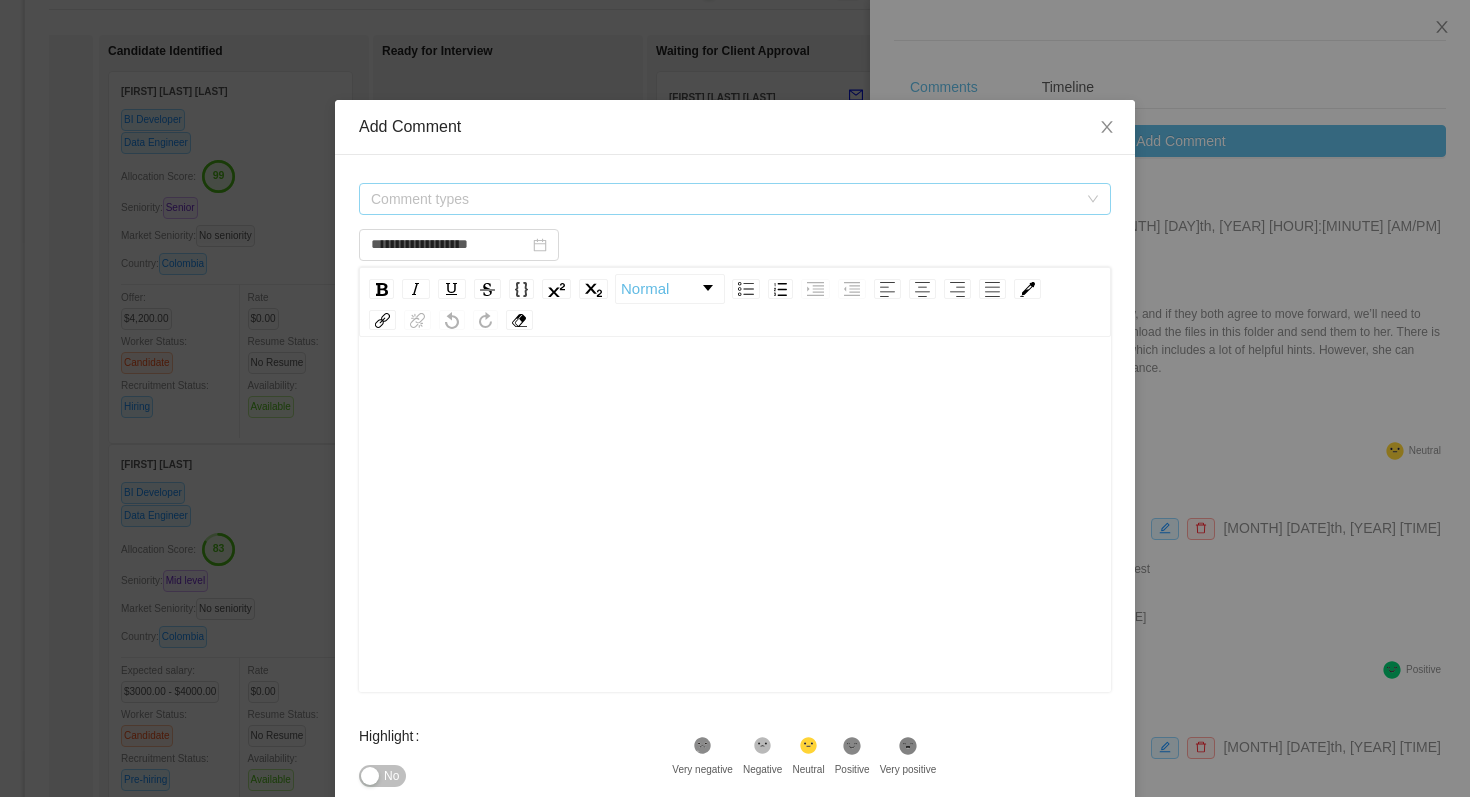 click on "Comment types" at bounding box center (724, 199) 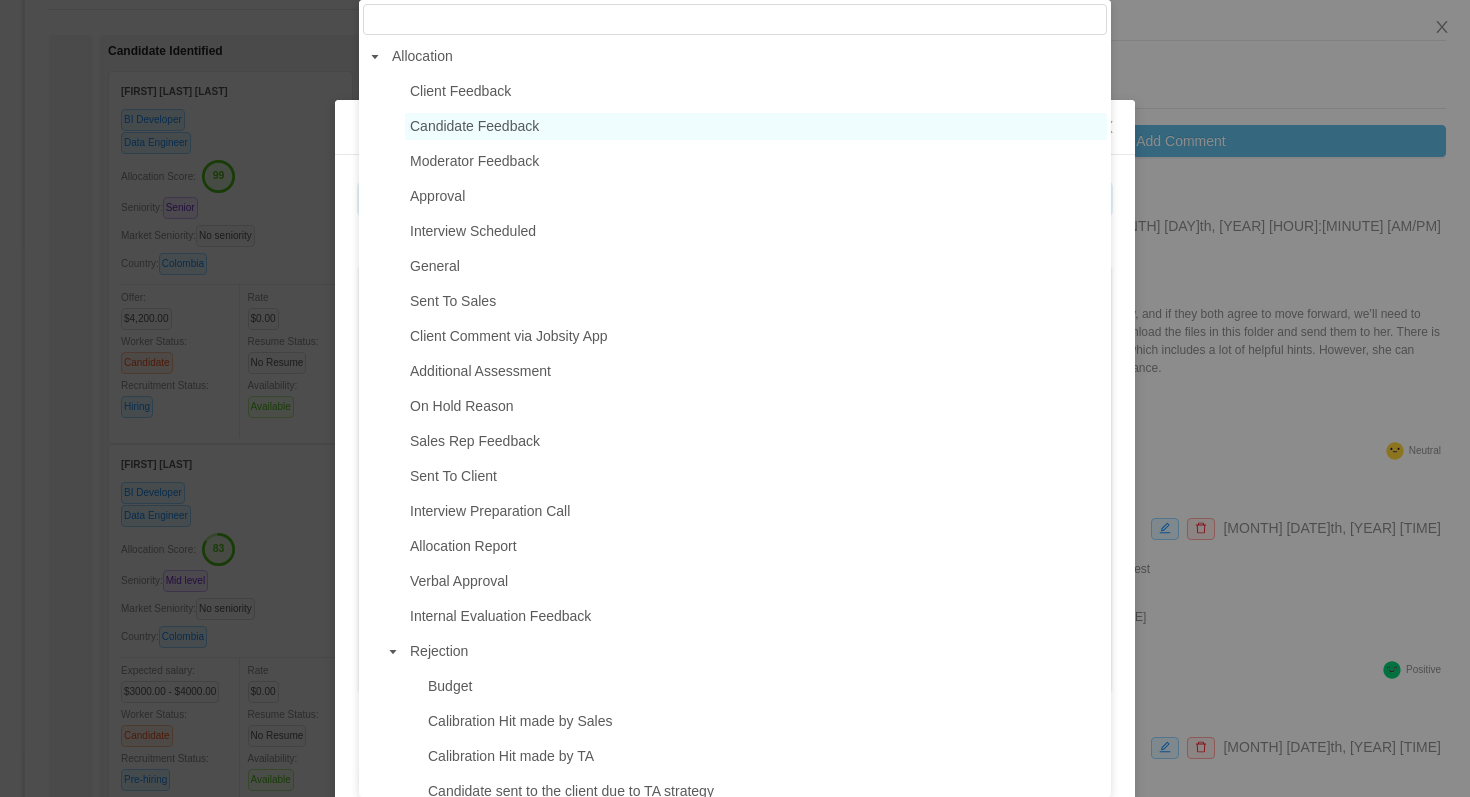 click on "Candidate Feedback" at bounding box center [474, 126] 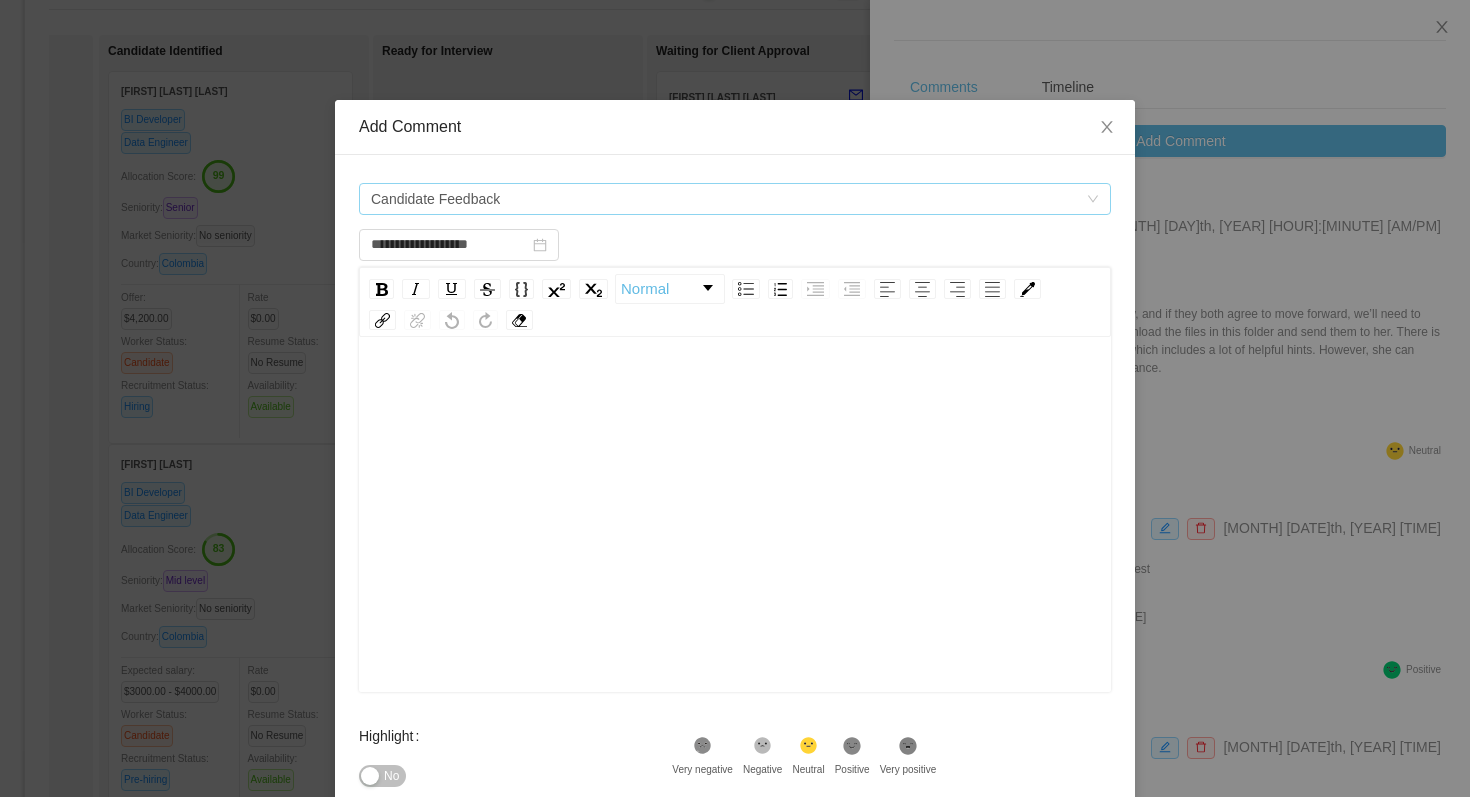 click on "Candidate Feedback" at bounding box center [728, 199] 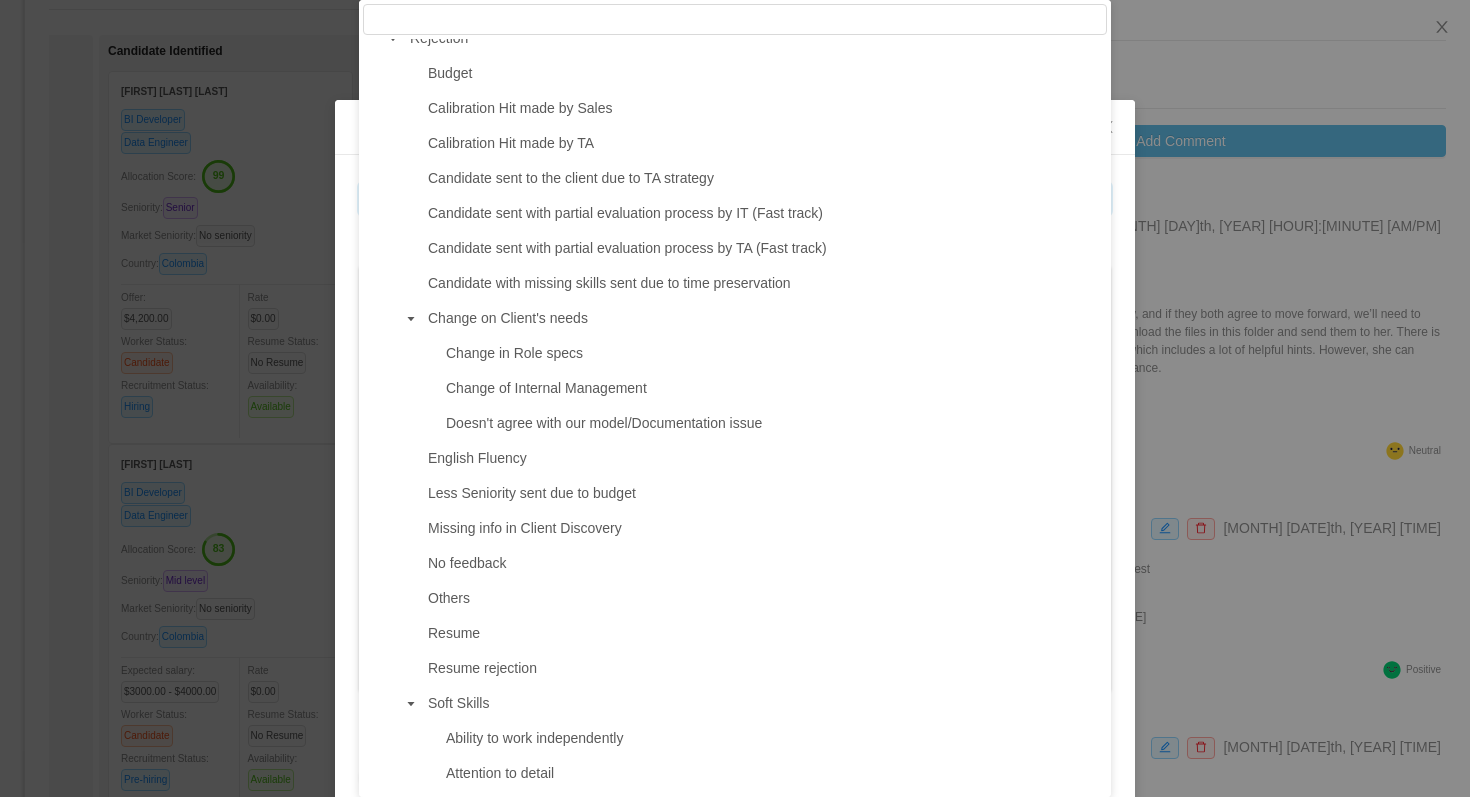 scroll, scrollTop: 1241, scrollLeft: 0, axis: vertical 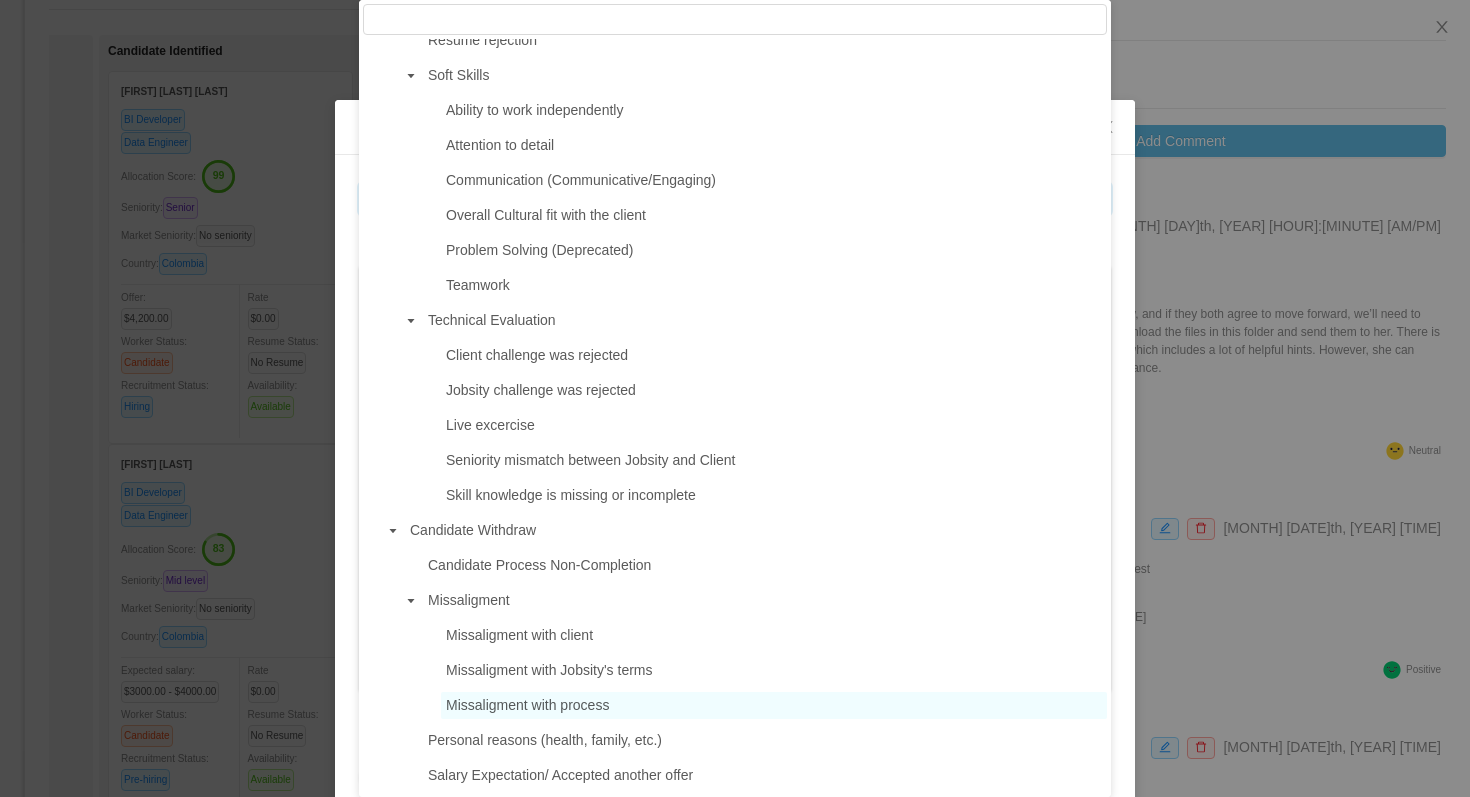 click on "Missaligment with process" at bounding box center [527, 705] 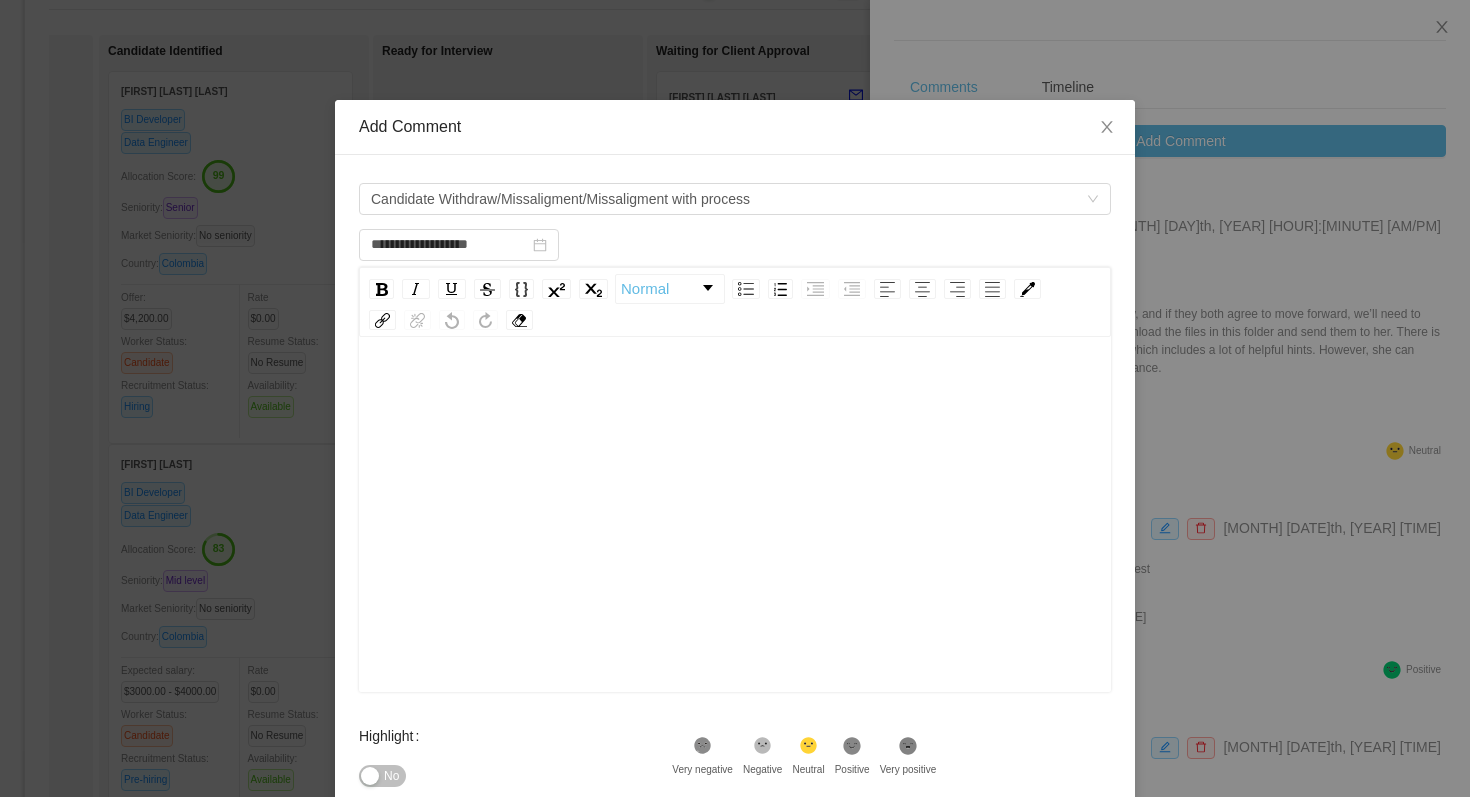 click at bounding box center [735, 546] 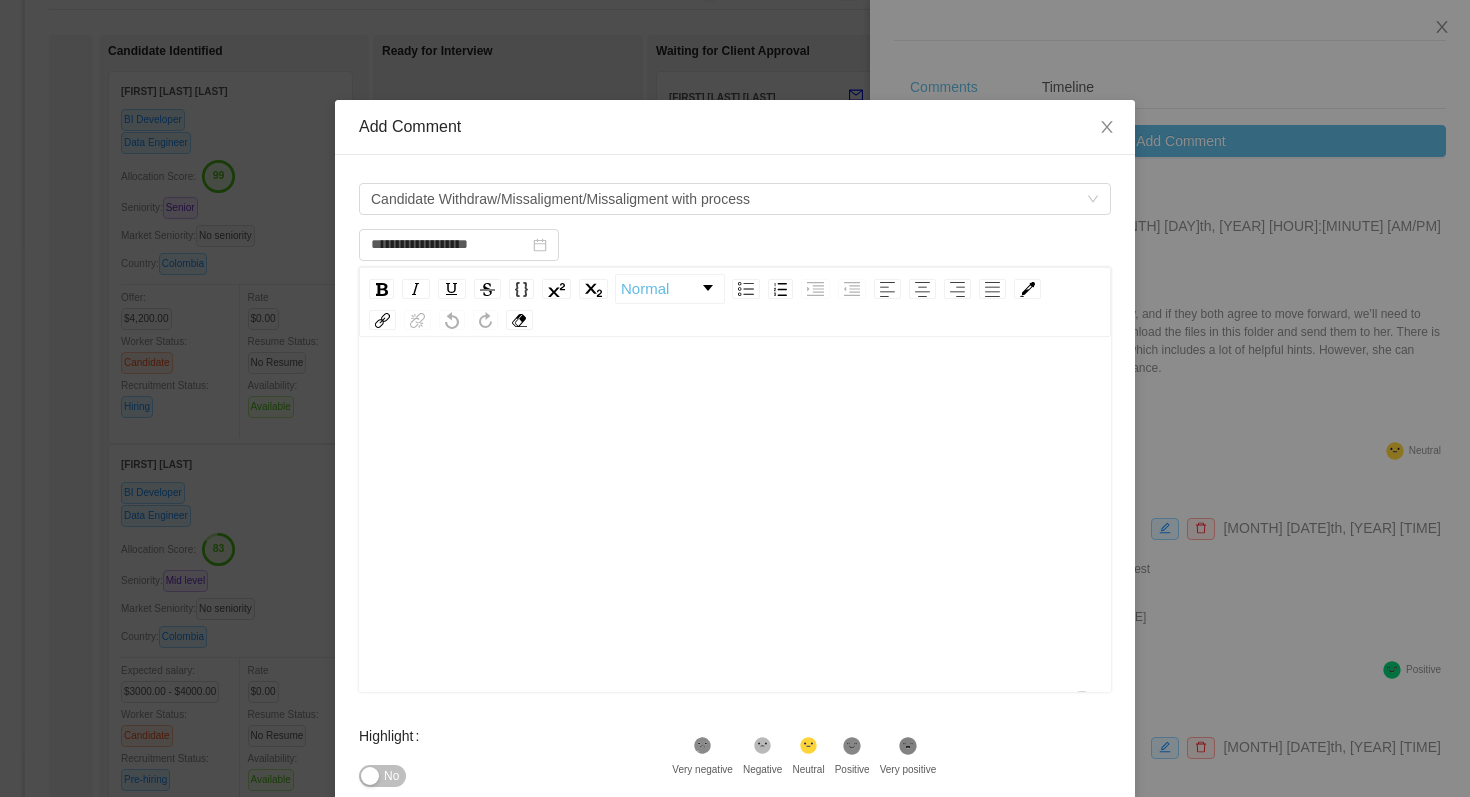 scroll, scrollTop: 128, scrollLeft: 0, axis: vertical 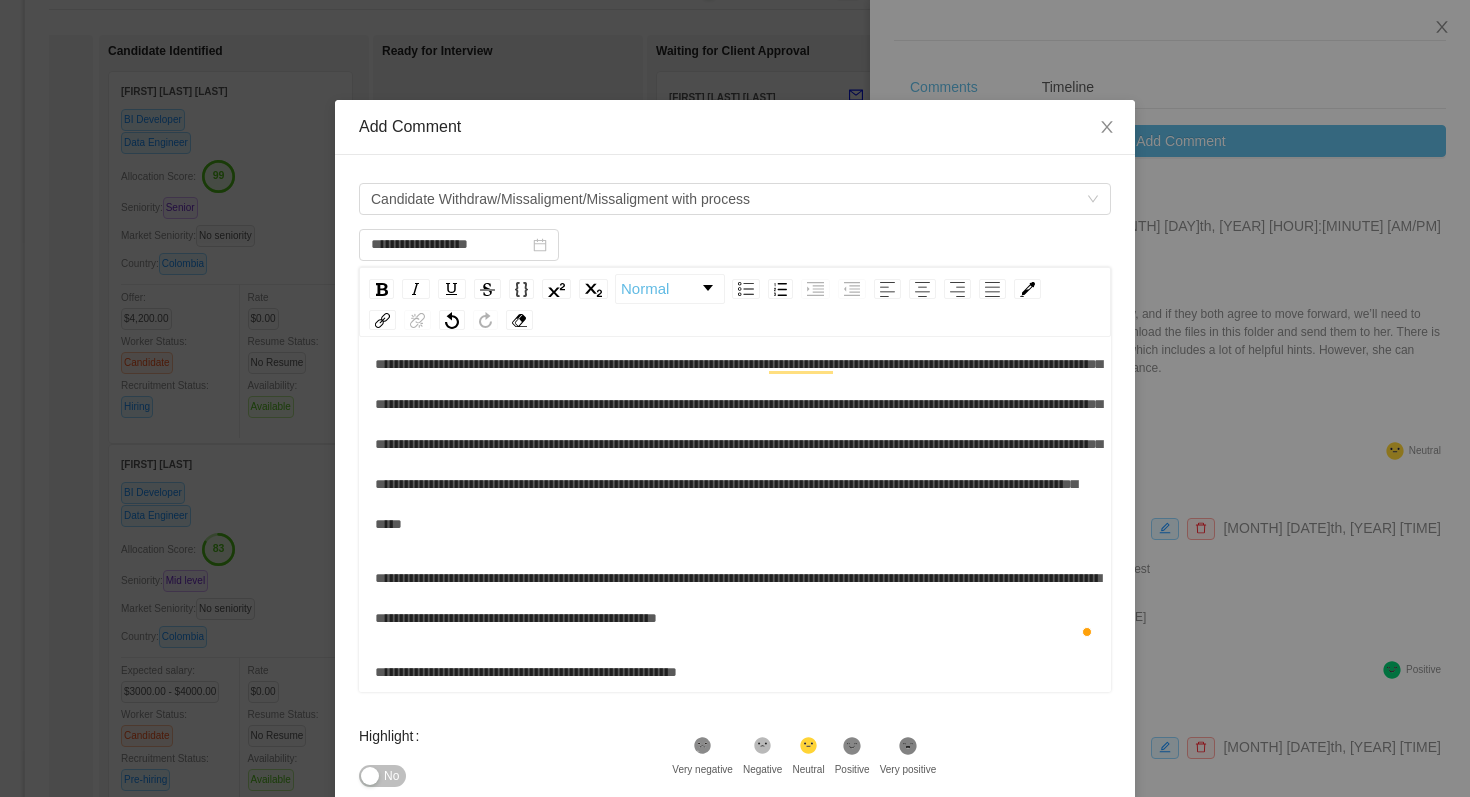 click on "**********" at bounding box center (738, 424) 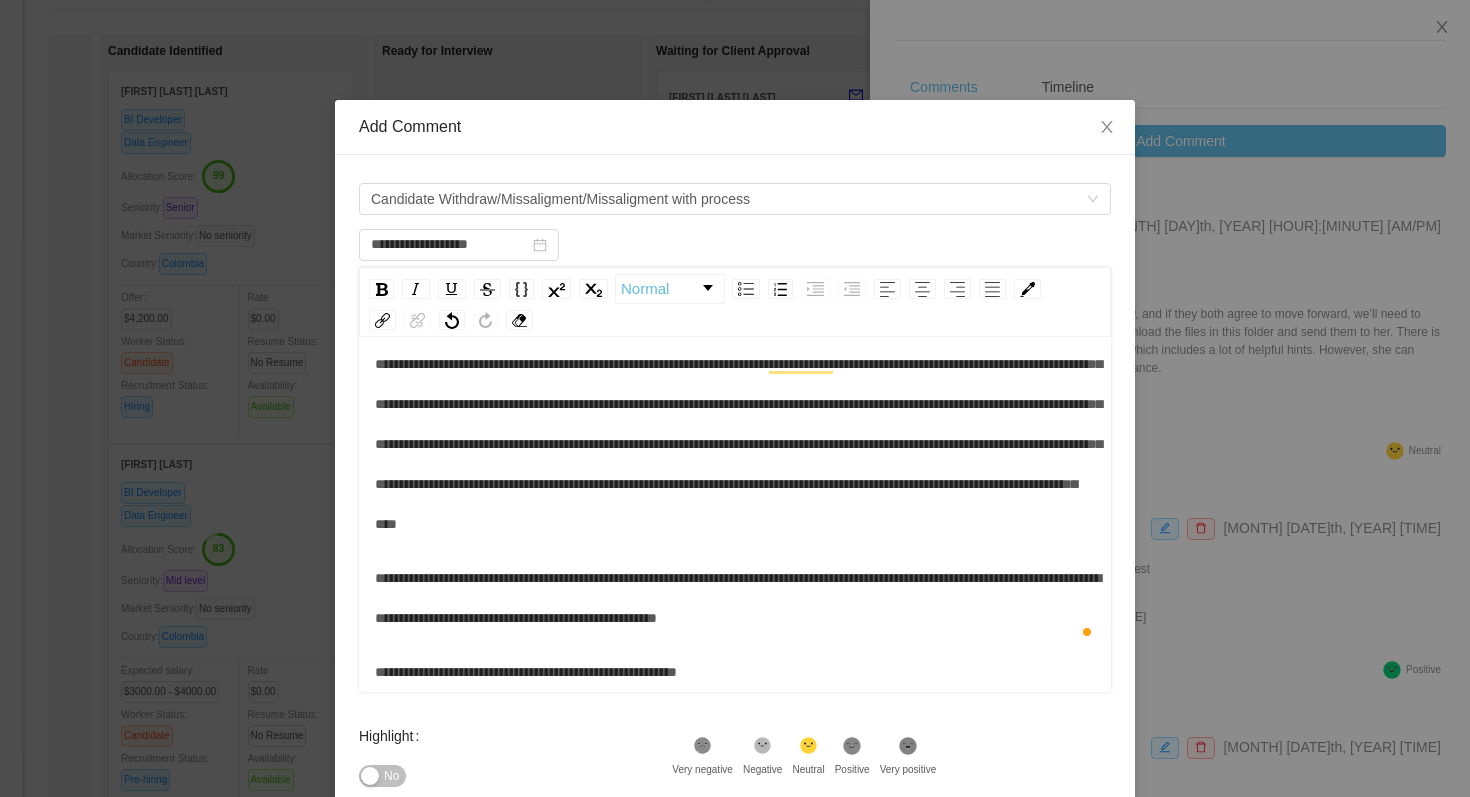 type 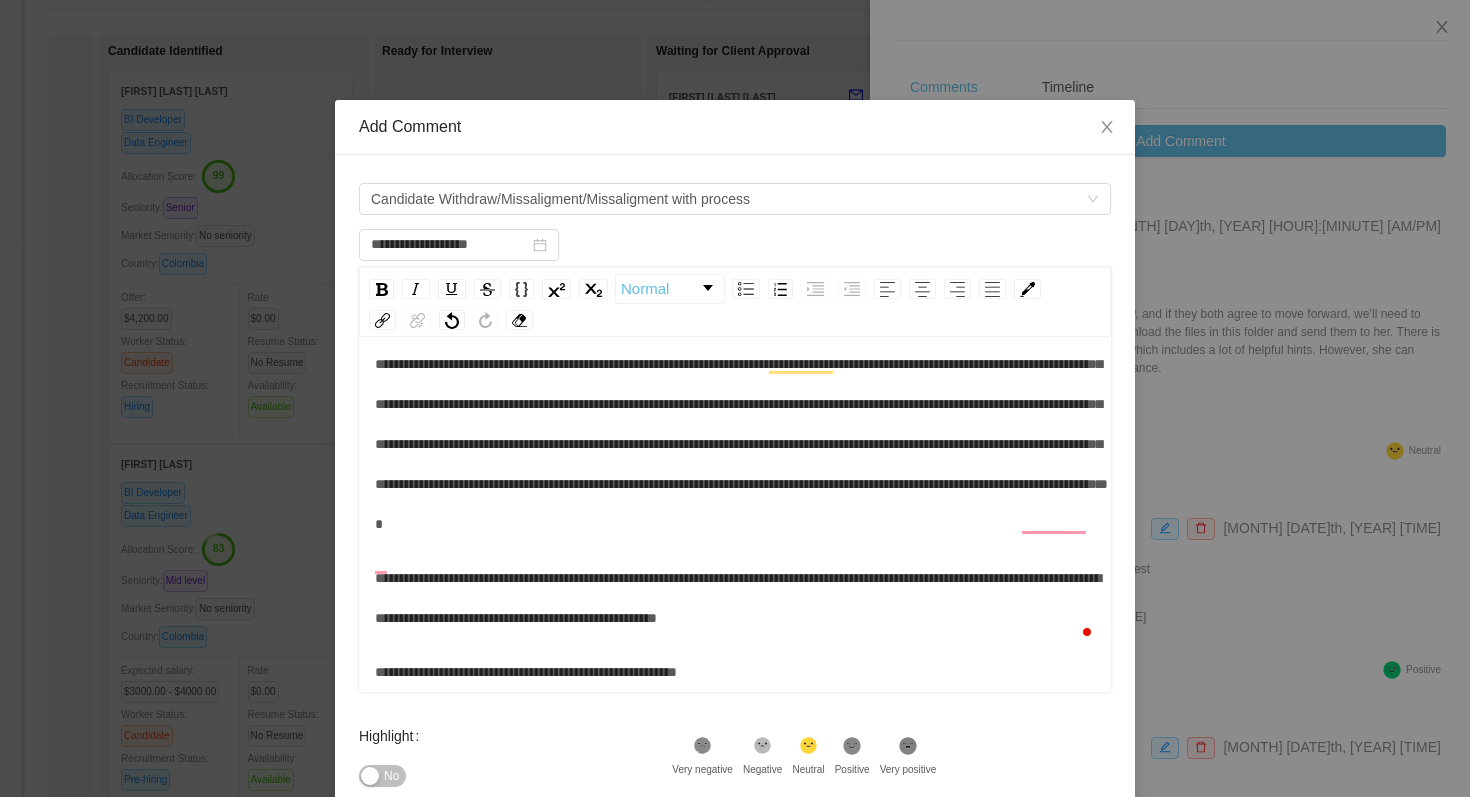 click on "**********" at bounding box center (741, 424) 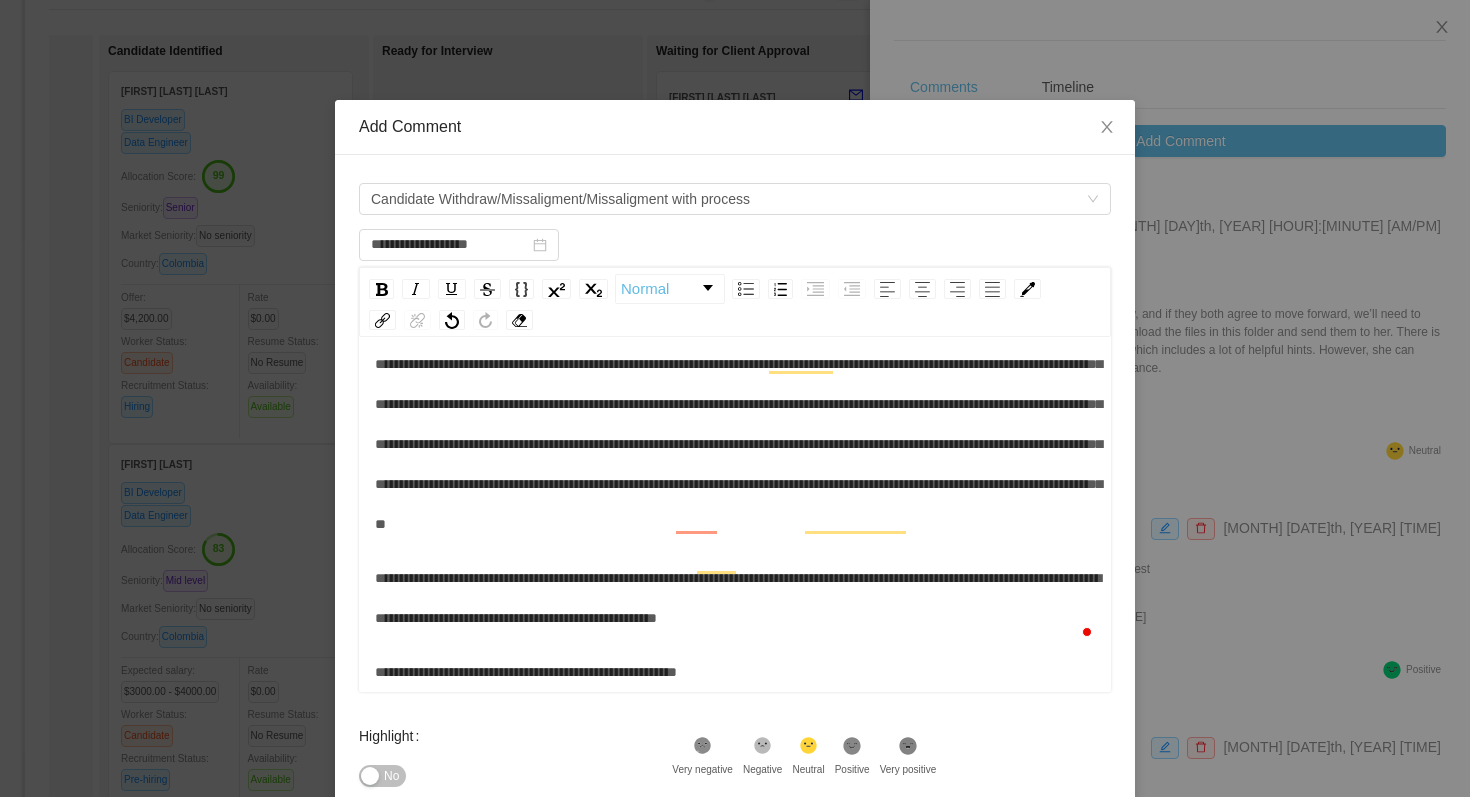 scroll, scrollTop: 73, scrollLeft: 0, axis: vertical 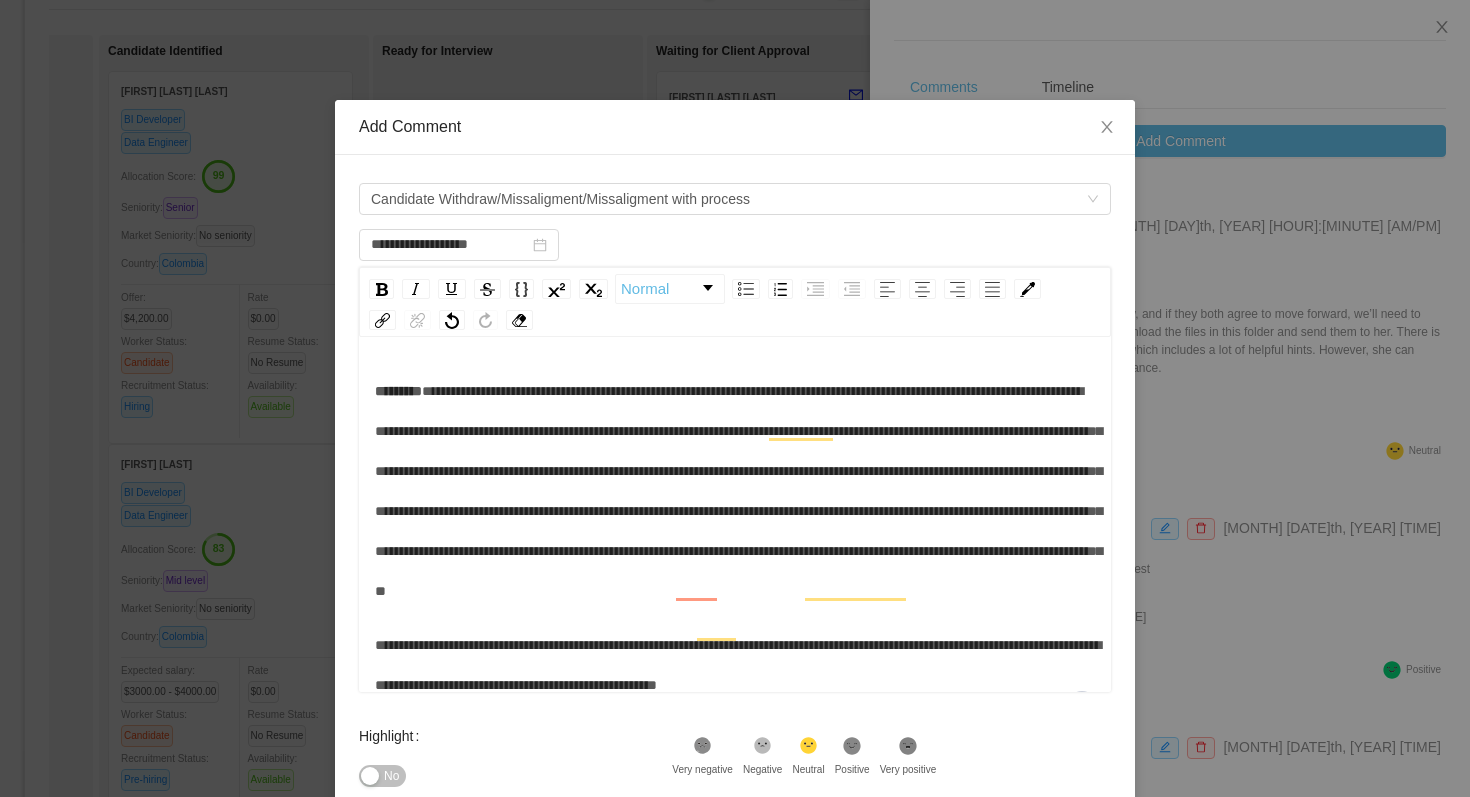 click on "**********" at bounding box center [738, 491] 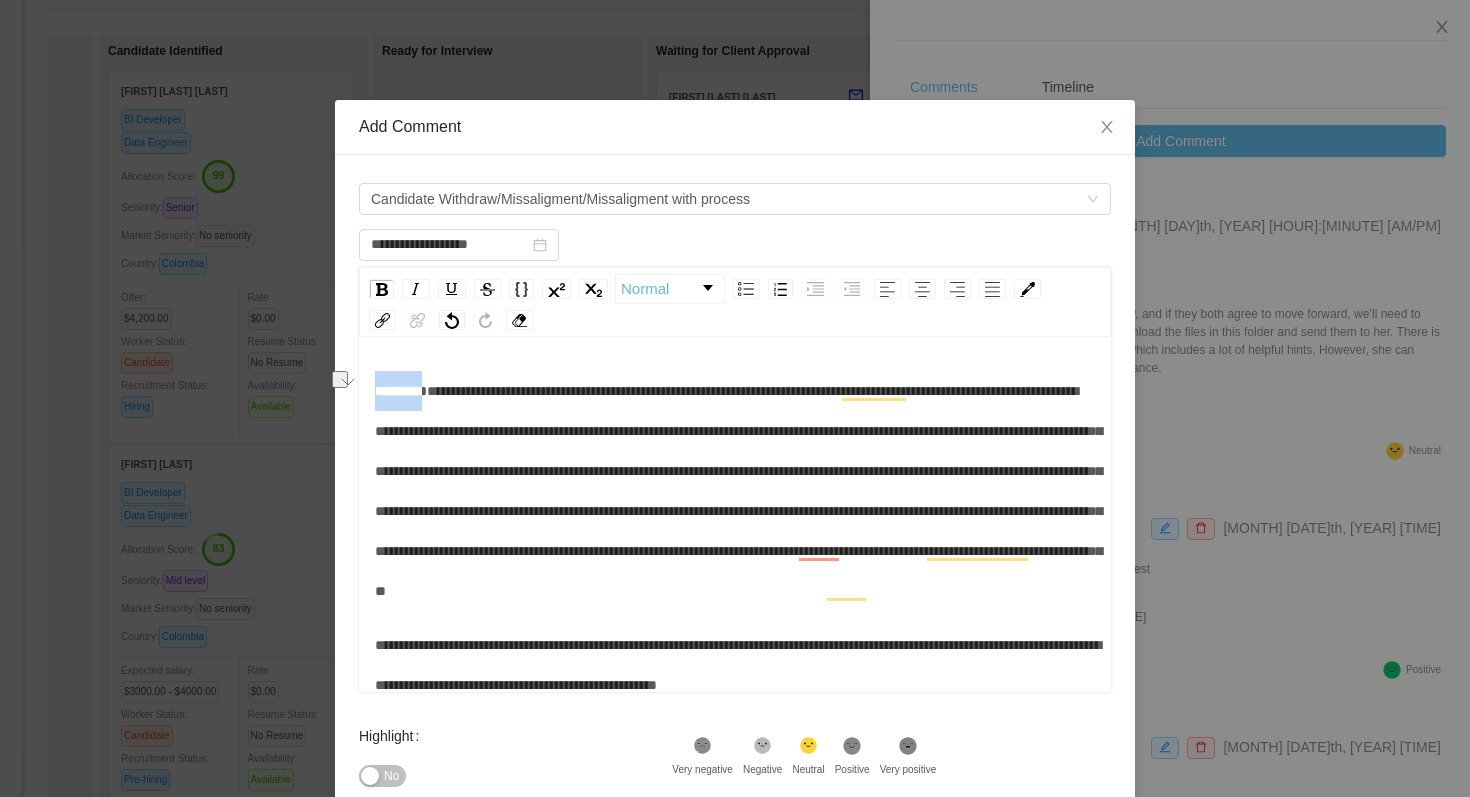 drag, startPoint x: 449, startPoint y: 395, endPoint x: 376, endPoint y: 387, distance: 73.43705 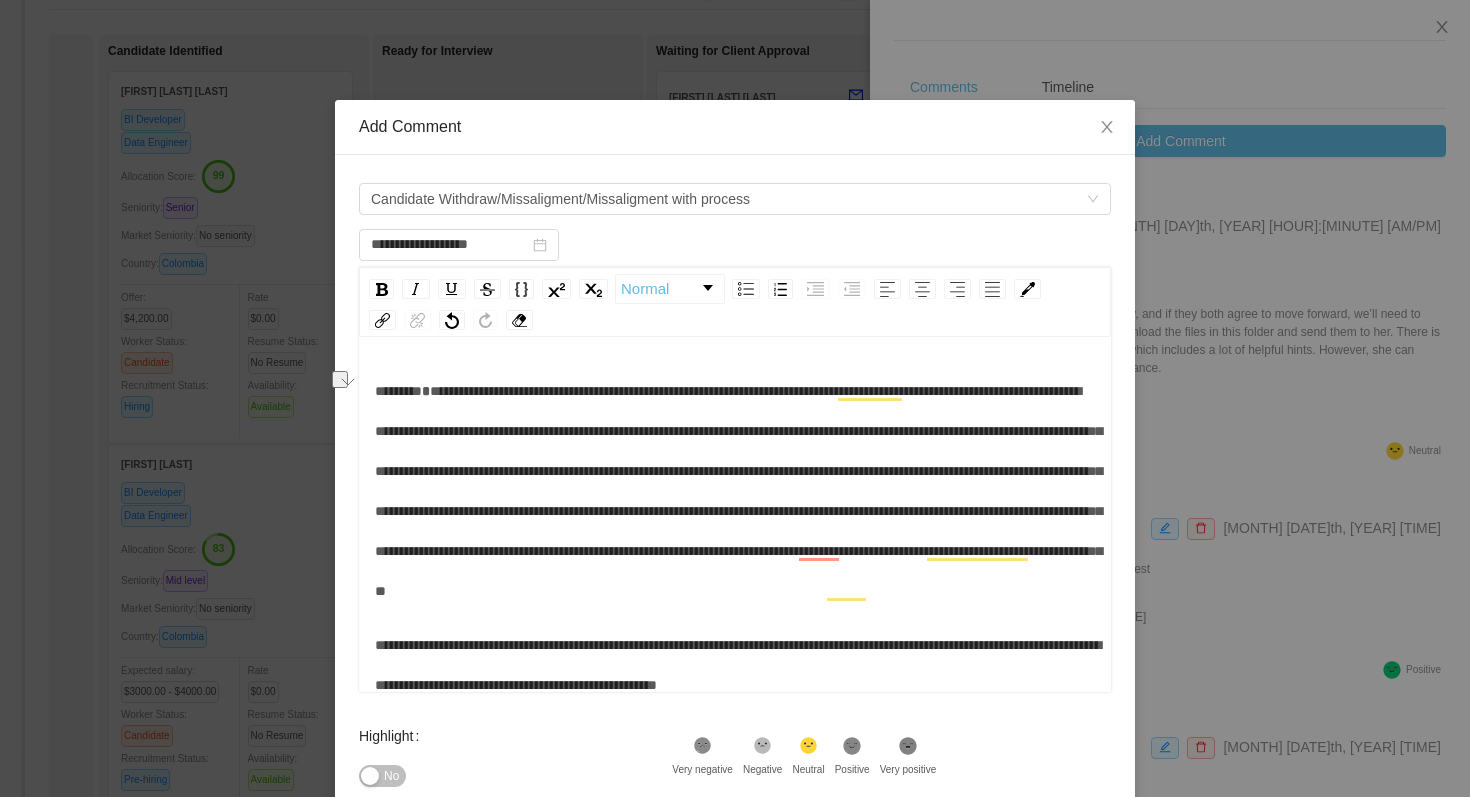 click on "**********" at bounding box center (738, 491) 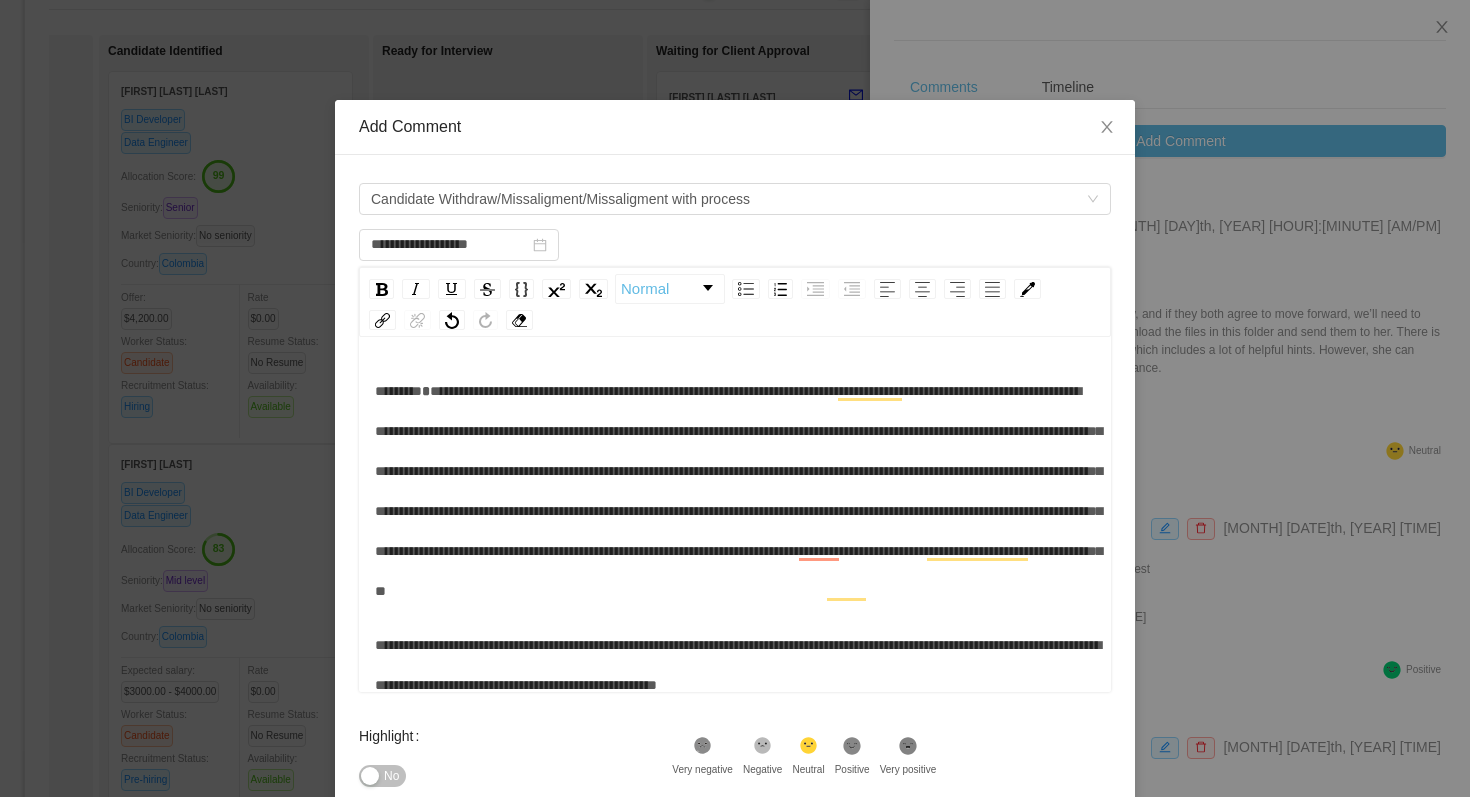scroll, scrollTop: 107, scrollLeft: 0, axis: vertical 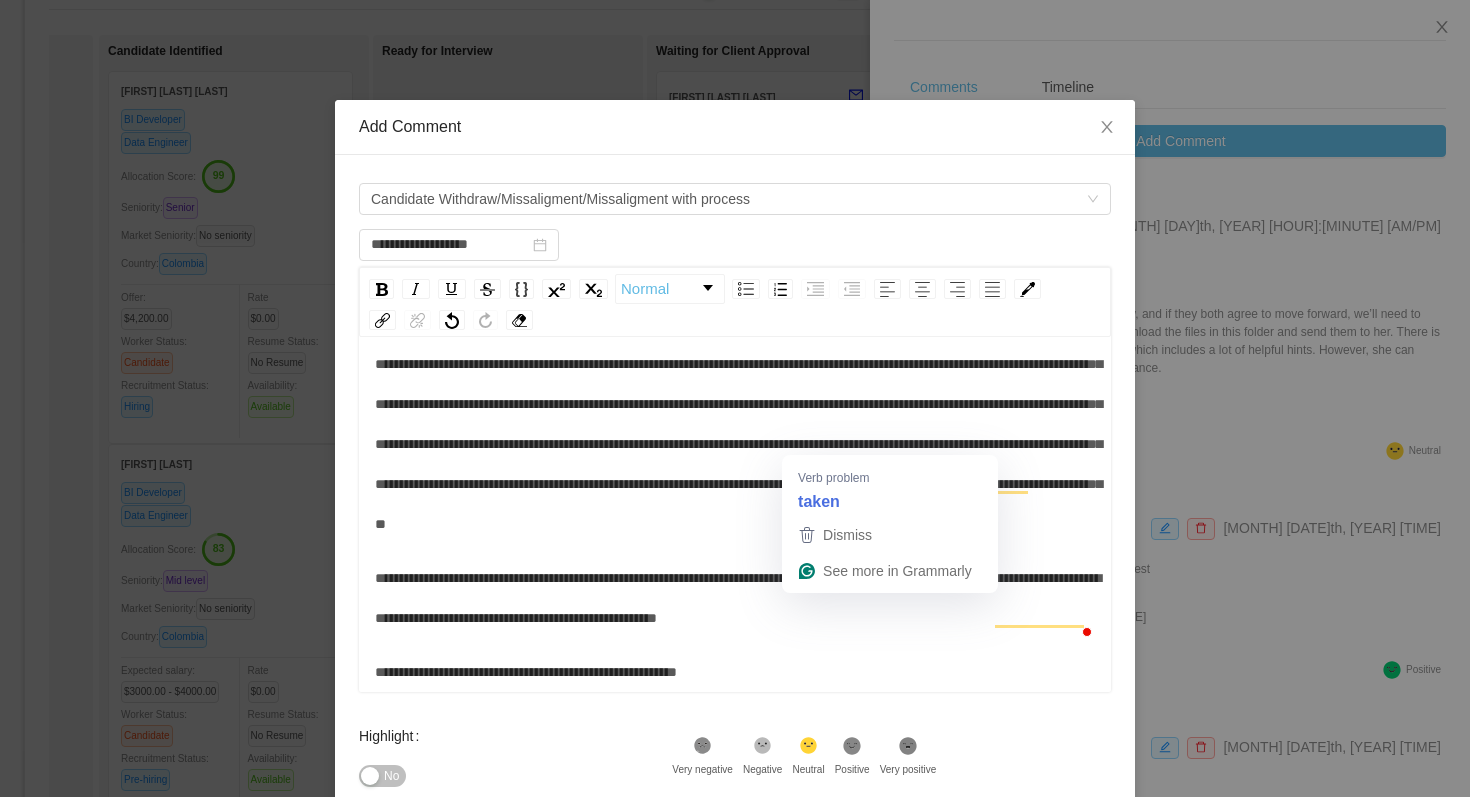 click on "**********" at bounding box center [738, 424] 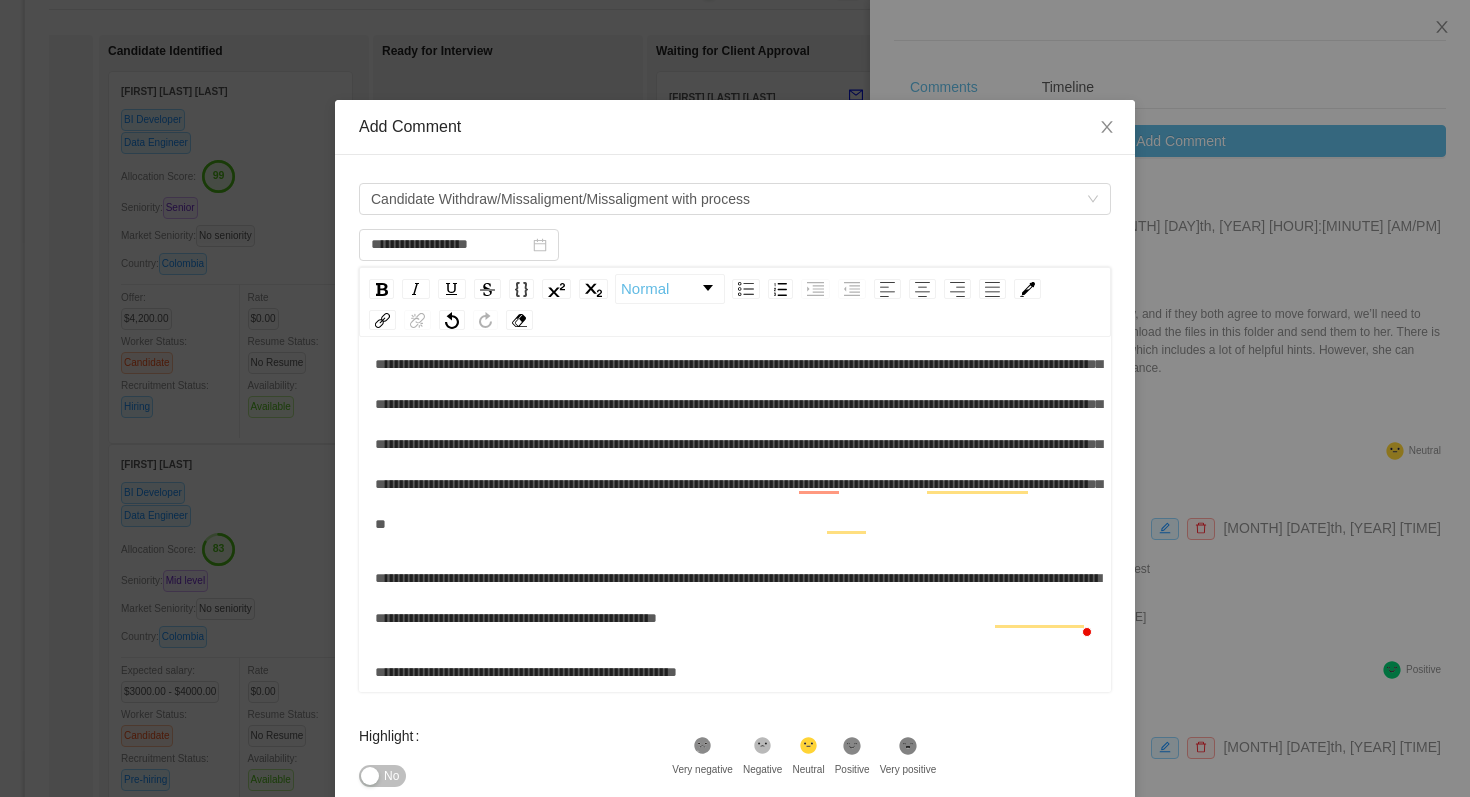 click on "**********" at bounding box center [738, 424] 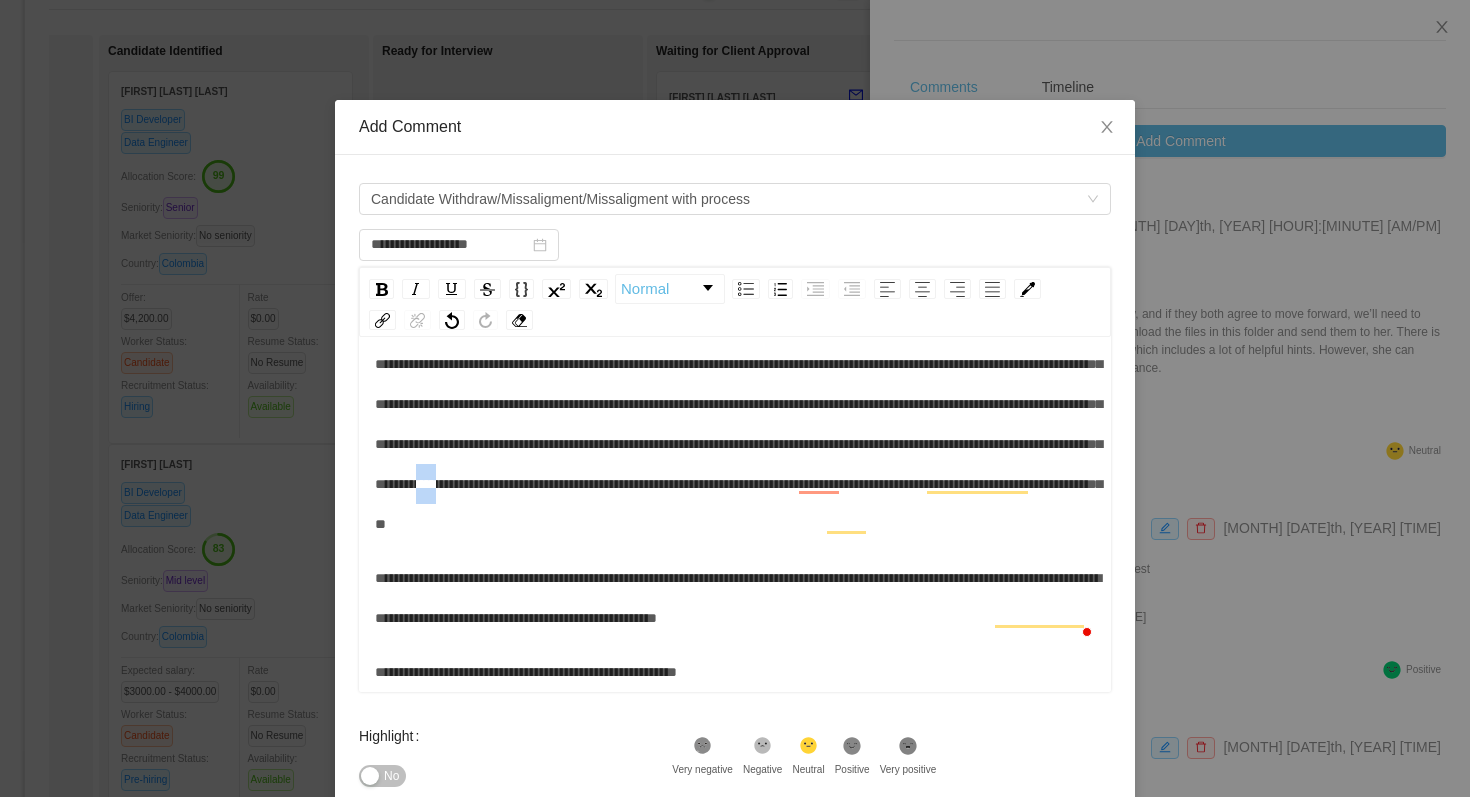 click on "**********" at bounding box center [738, 424] 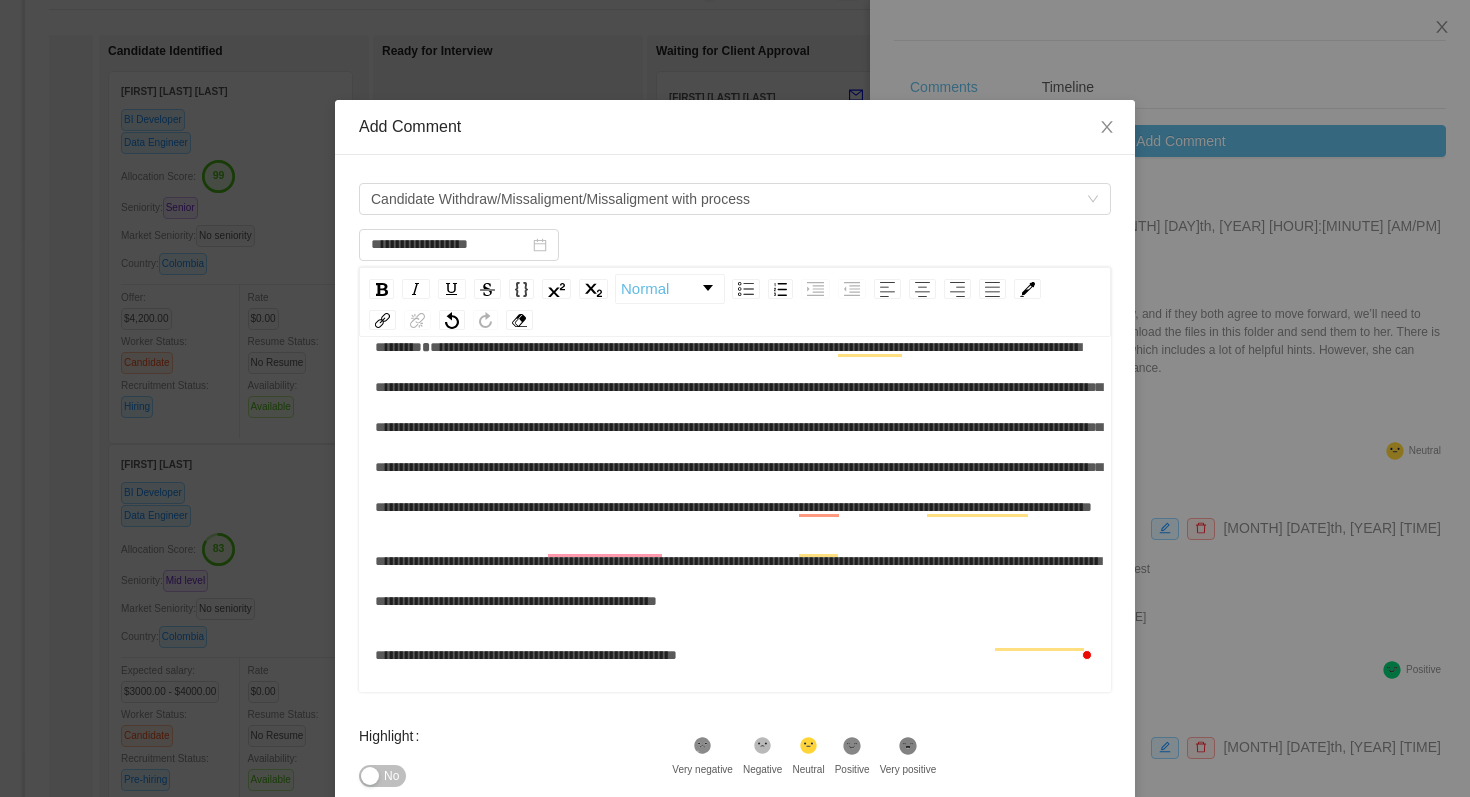 scroll, scrollTop: 90, scrollLeft: 0, axis: vertical 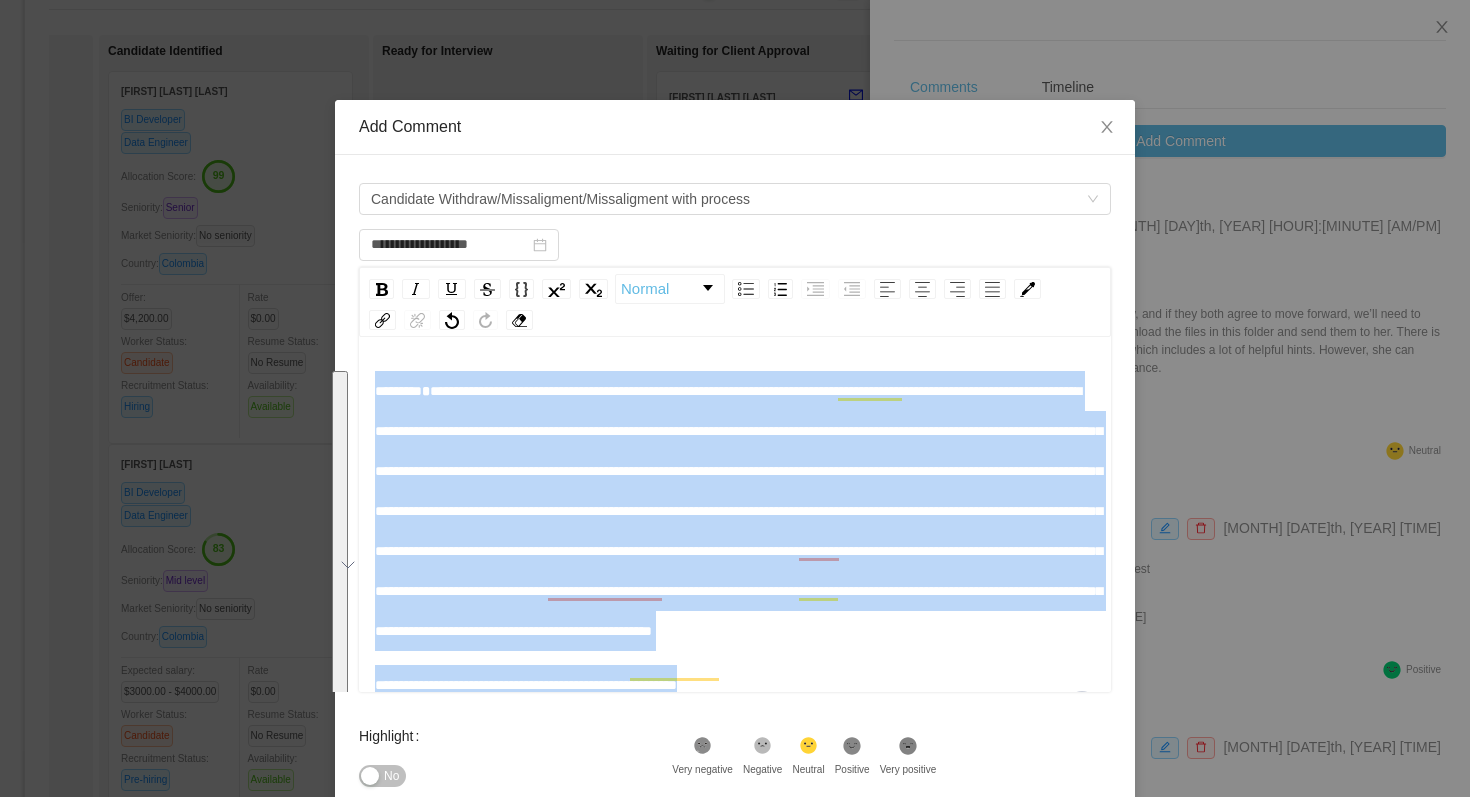 drag, startPoint x: 771, startPoint y: 673, endPoint x: 457, endPoint y: 348, distance: 451.90817 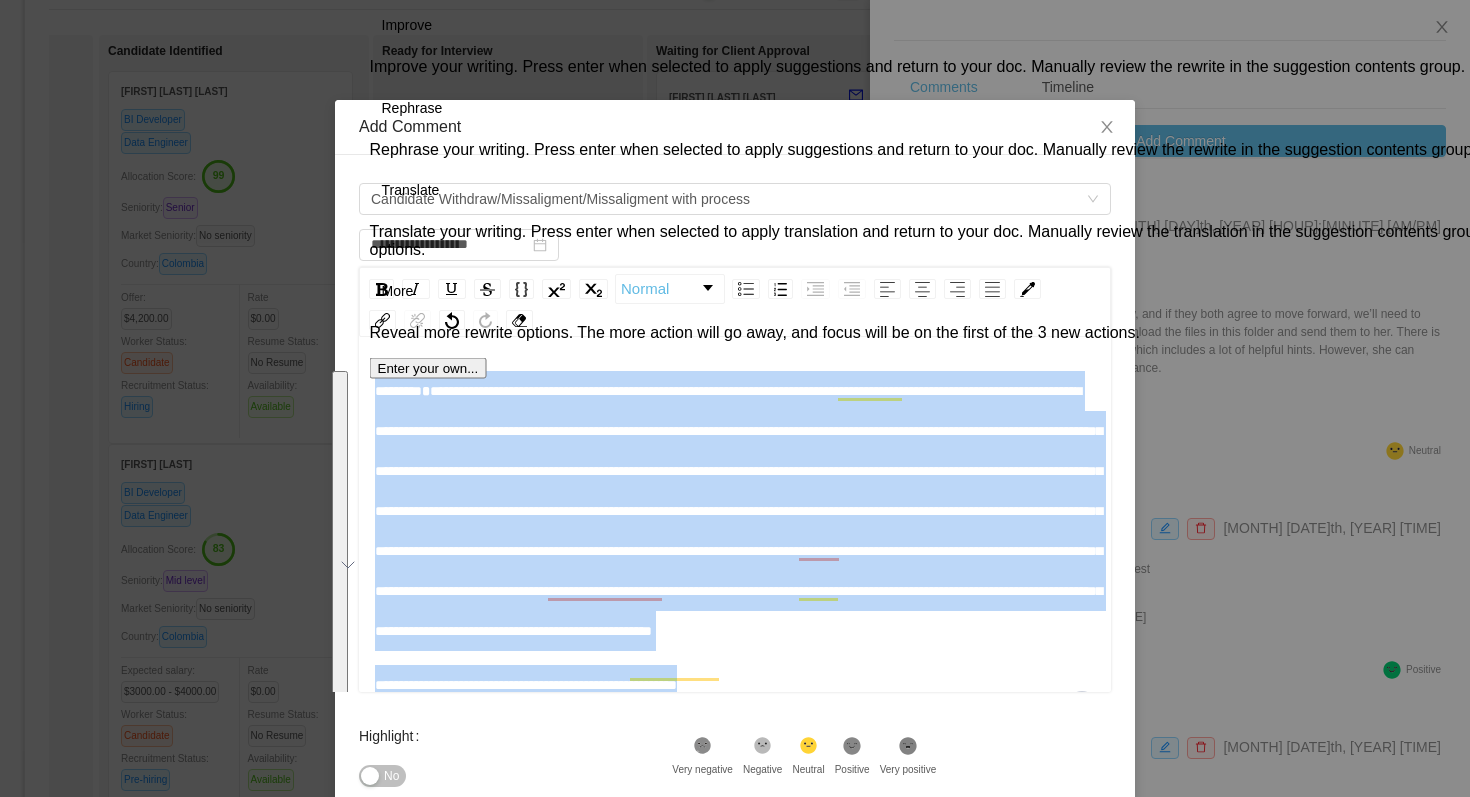 click on "Accept" 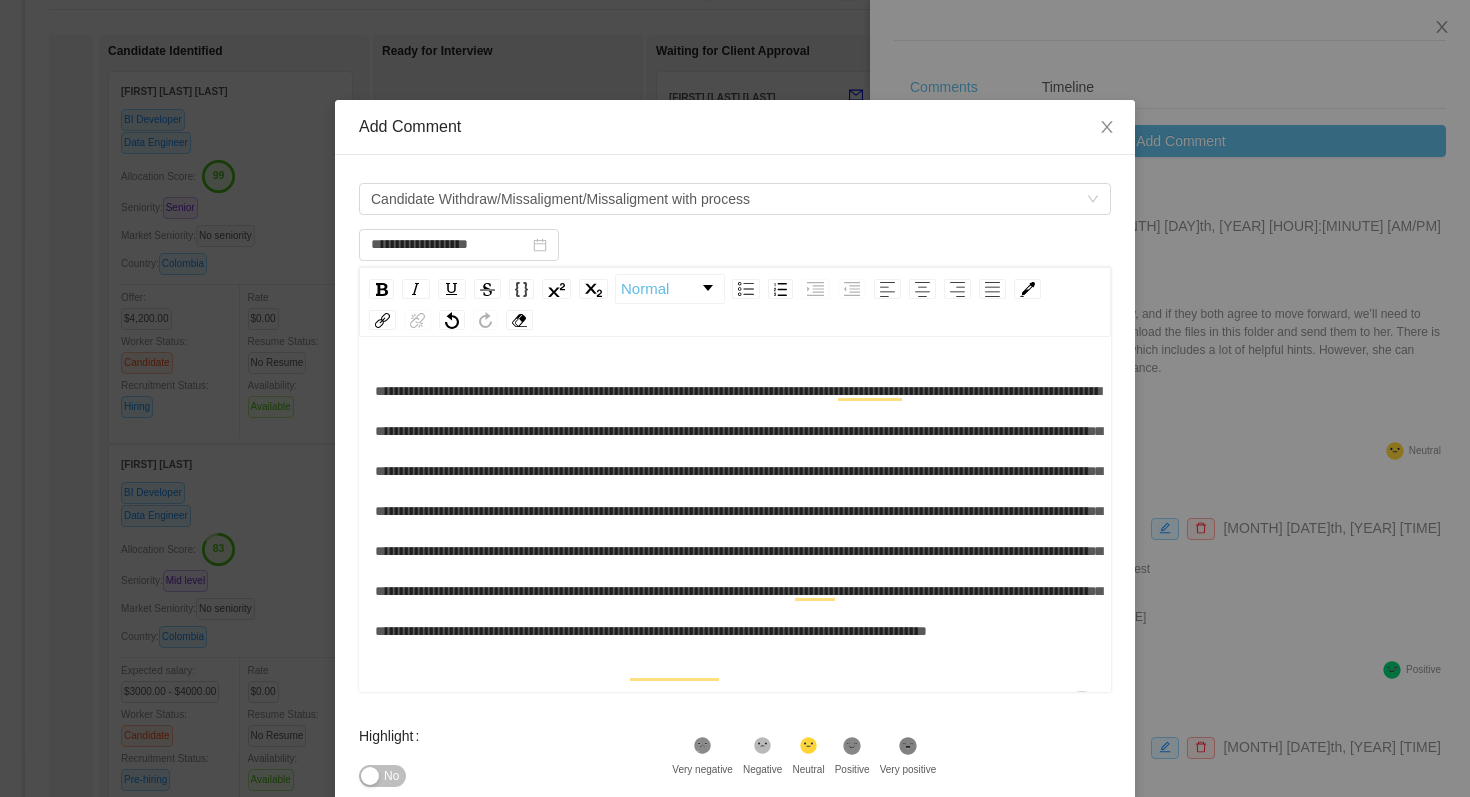click on "**********" at bounding box center [735, 511] 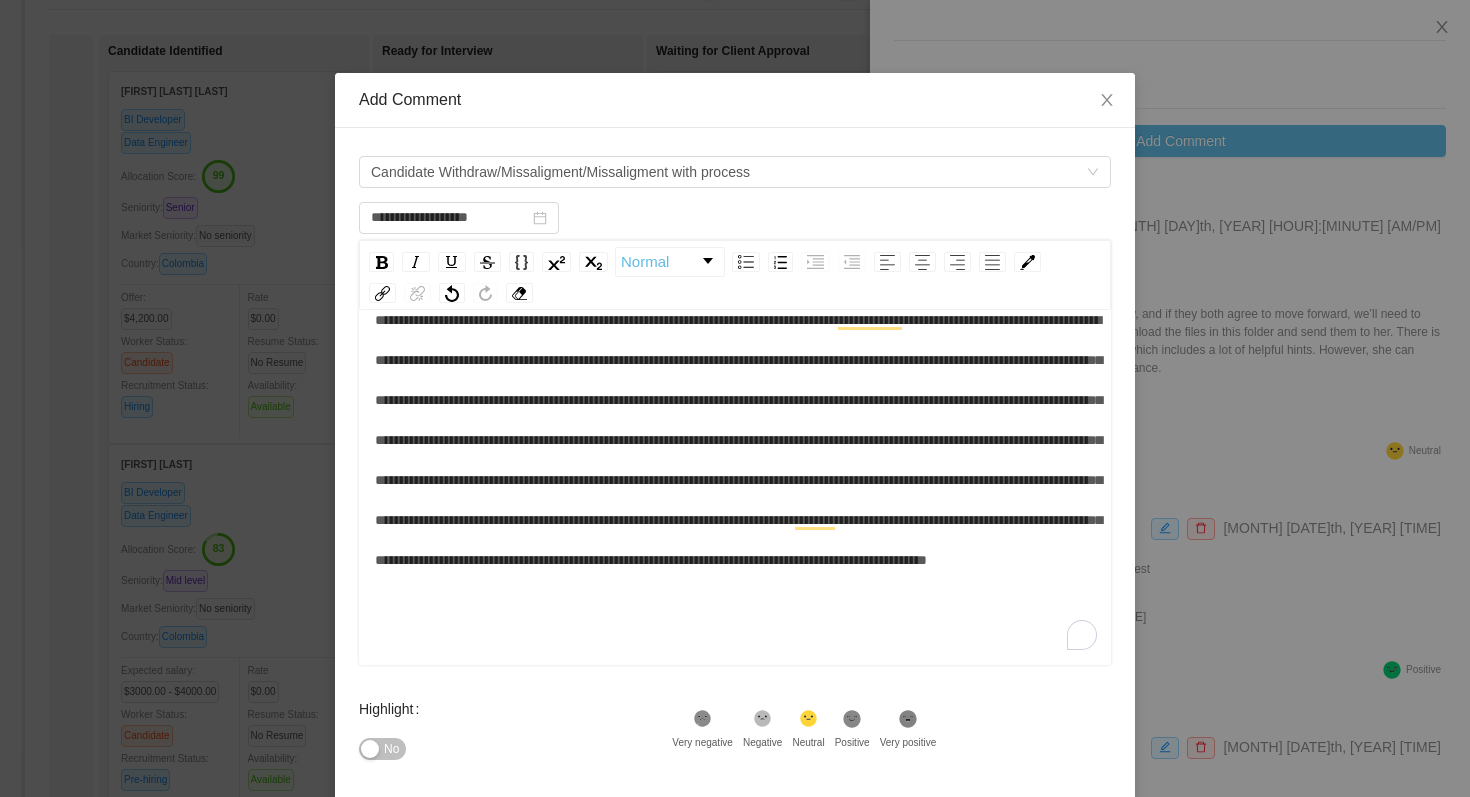 click on "No" at bounding box center [382, 749] 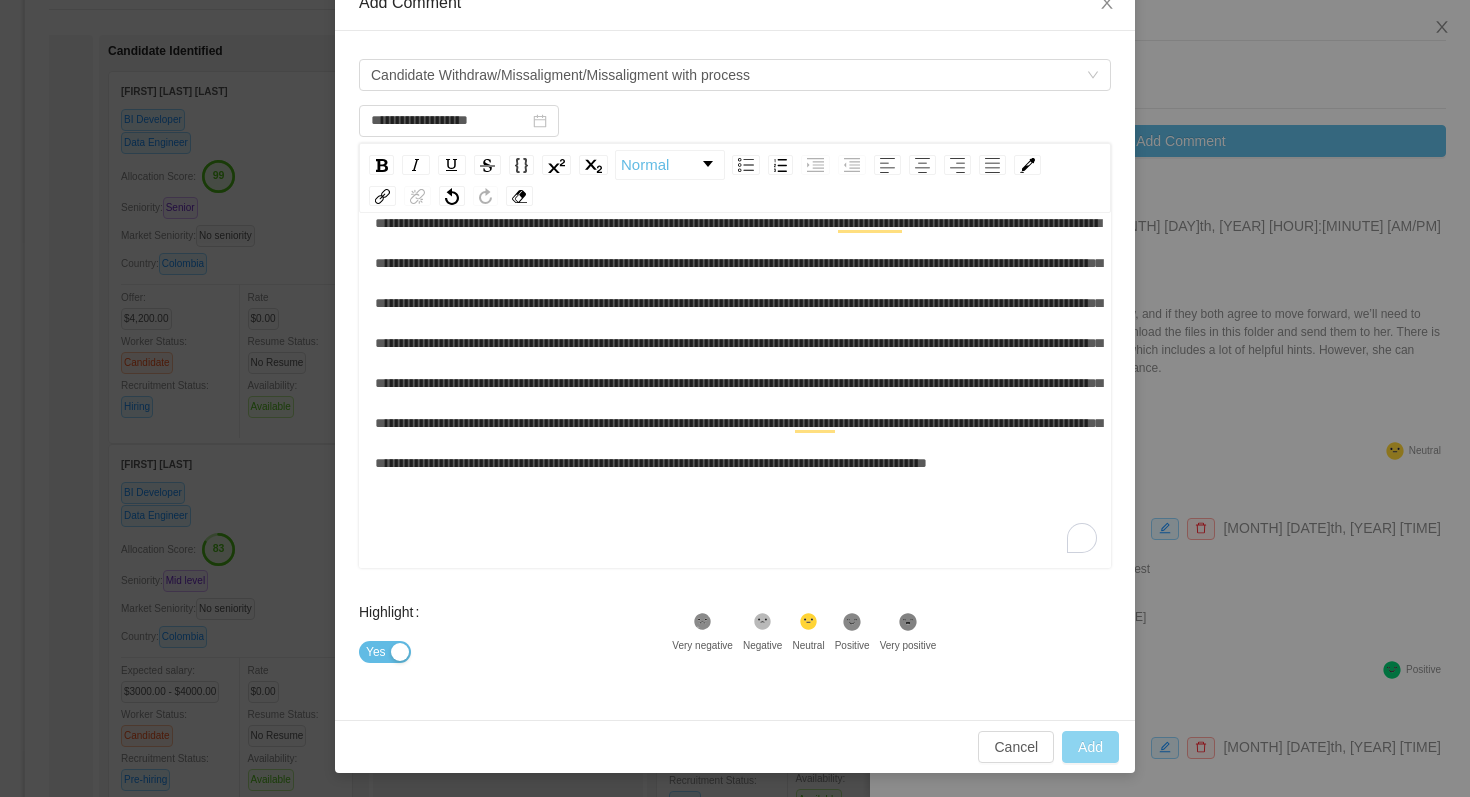 click on "Add" at bounding box center (1090, 747) 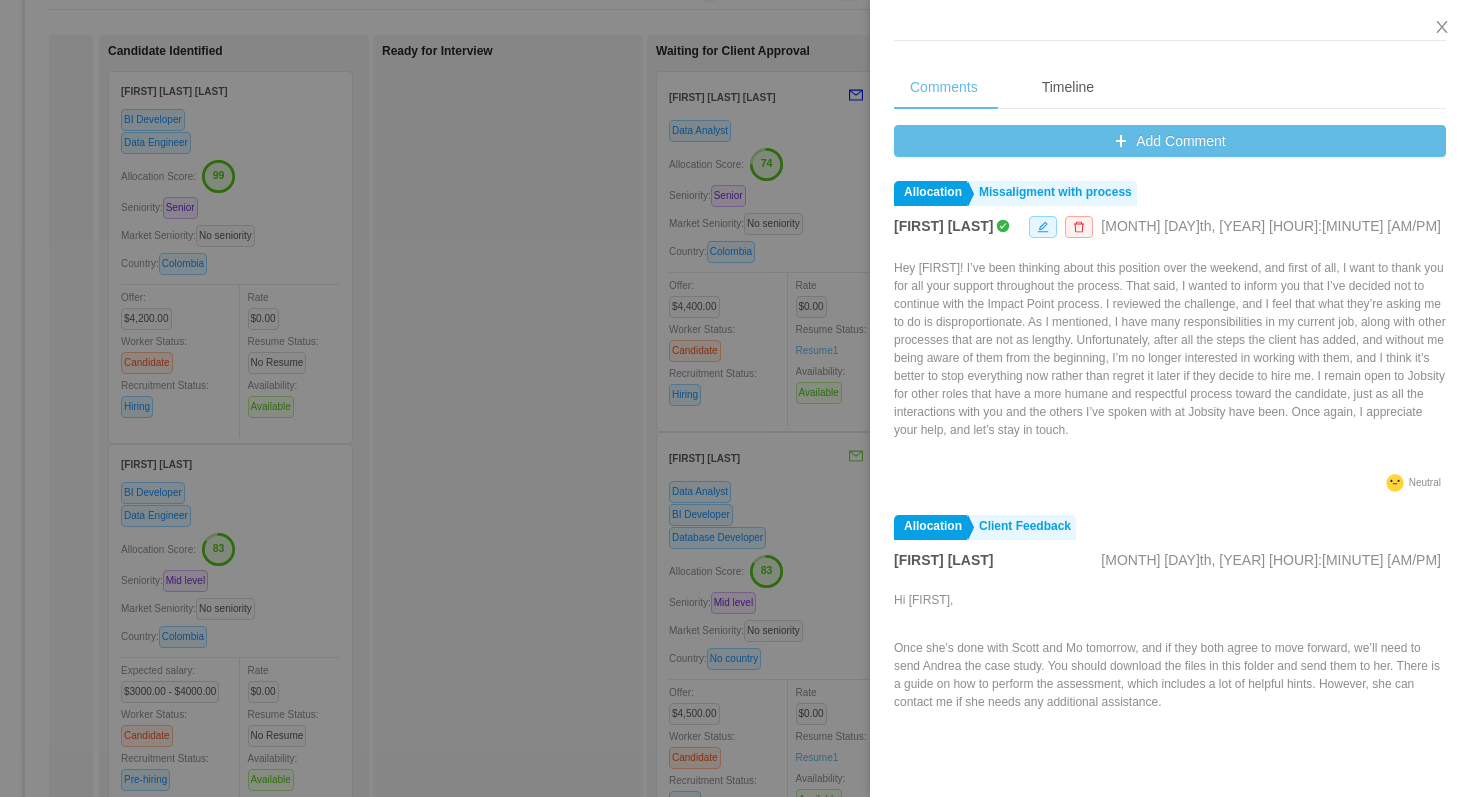 click at bounding box center [735, 398] 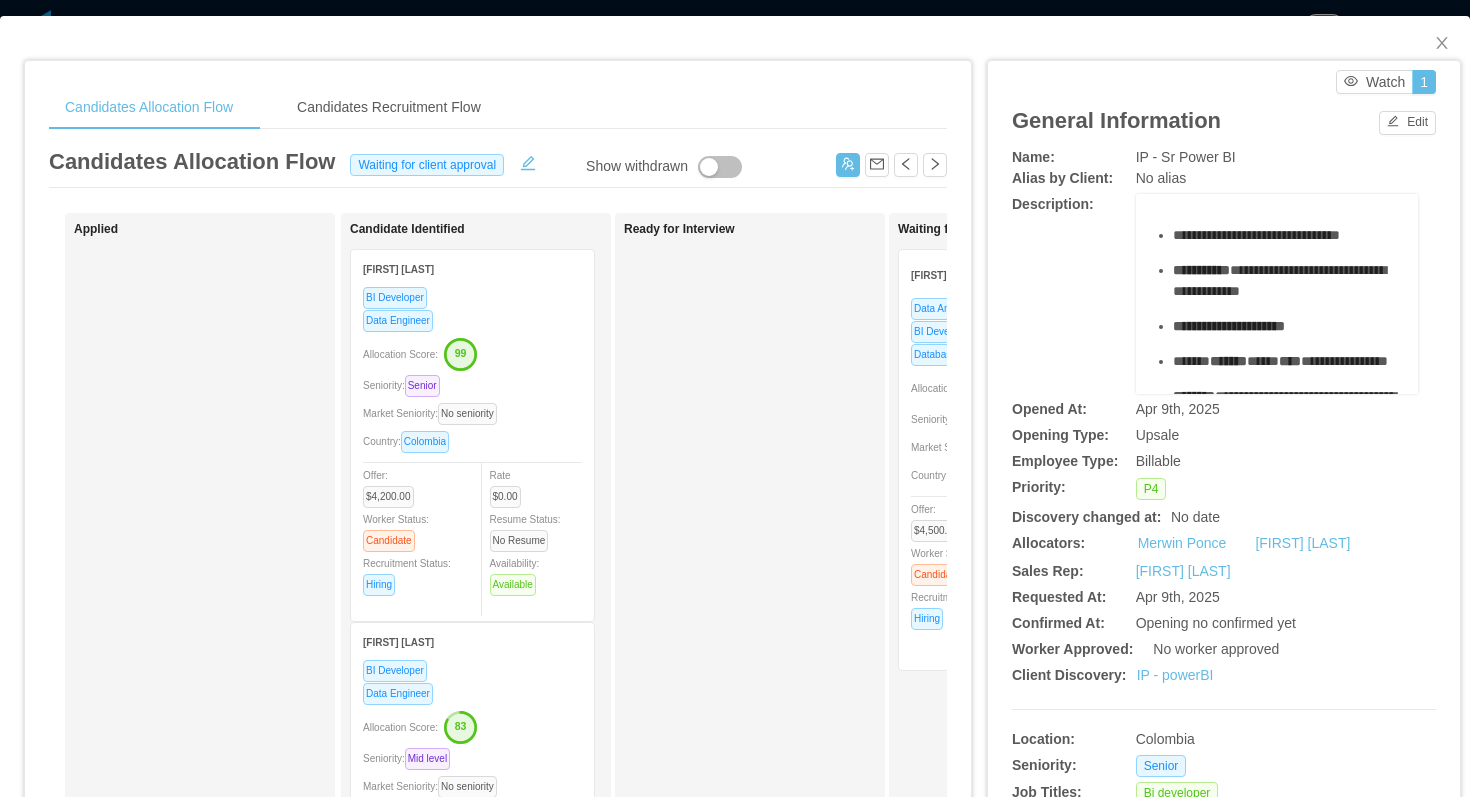 scroll, scrollTop: 0, scrollLeft: 0, axis: both 